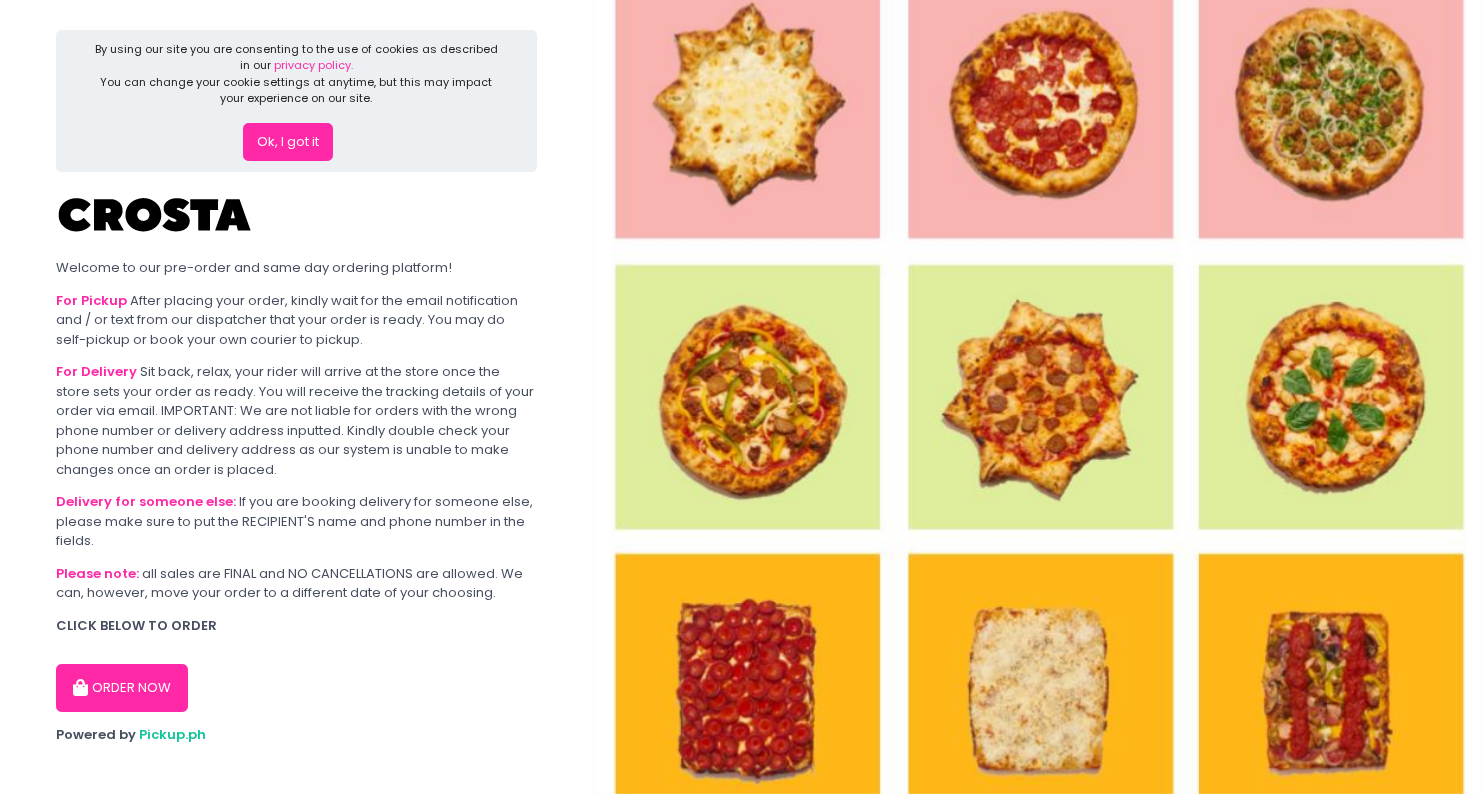 scroll, scrollTop: 0, scrollLeft: 0, axis: both 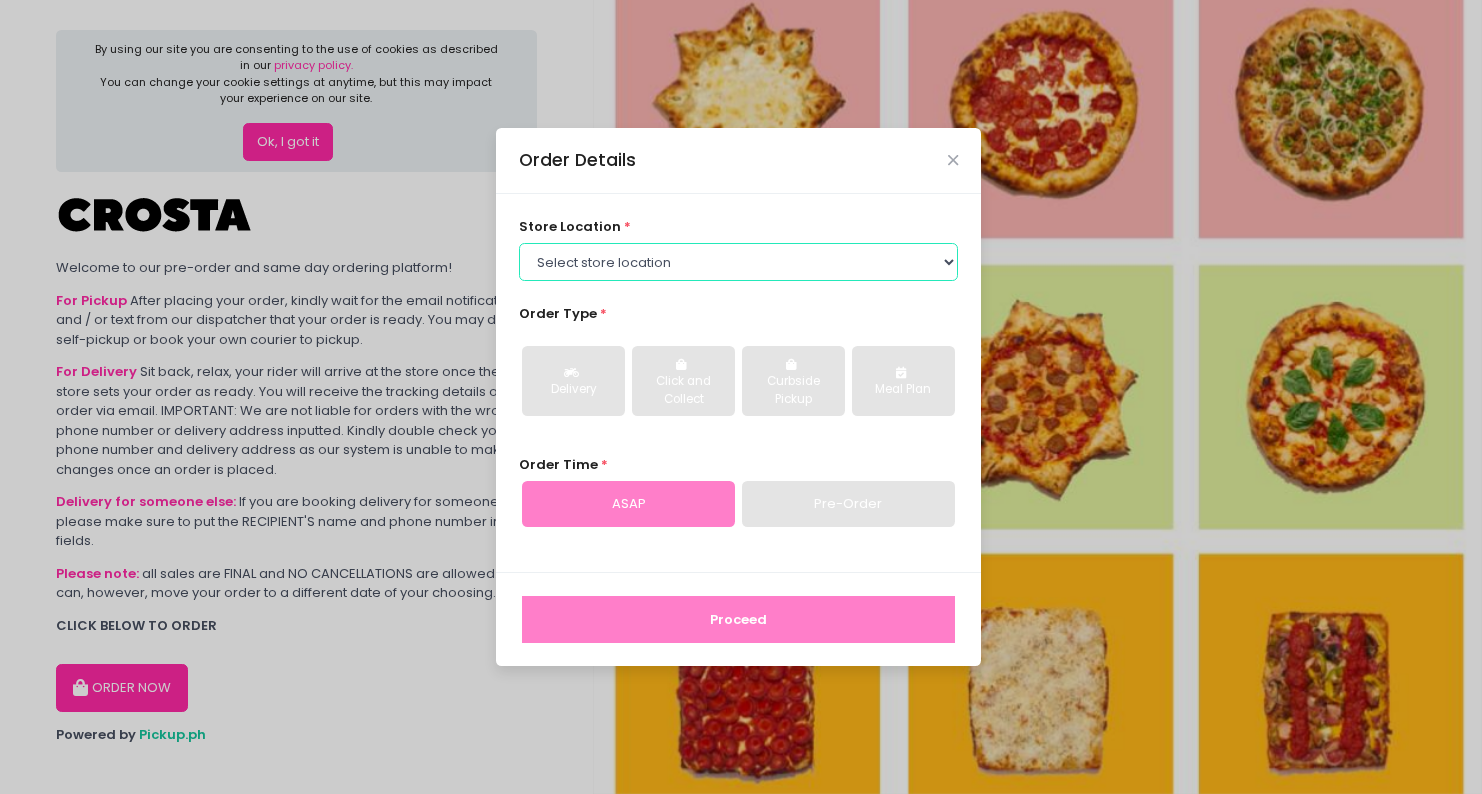 click on "Select store location Crosta Pizza - Salcedo  Crosta Pizza - San Juan" at bounding box center (739, 262) 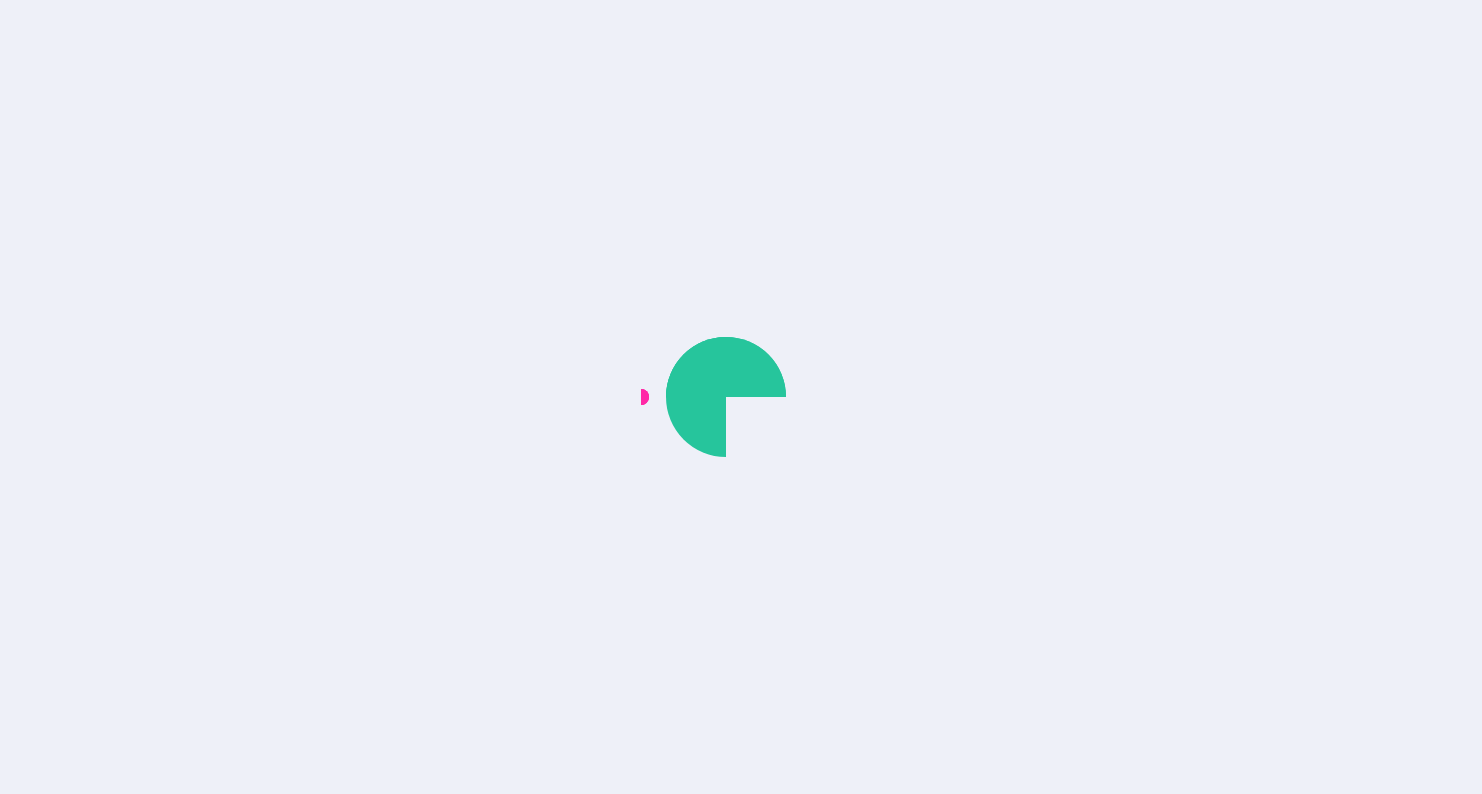 scroll, scrollTop: 0, scrollLeft: 0, axis: both 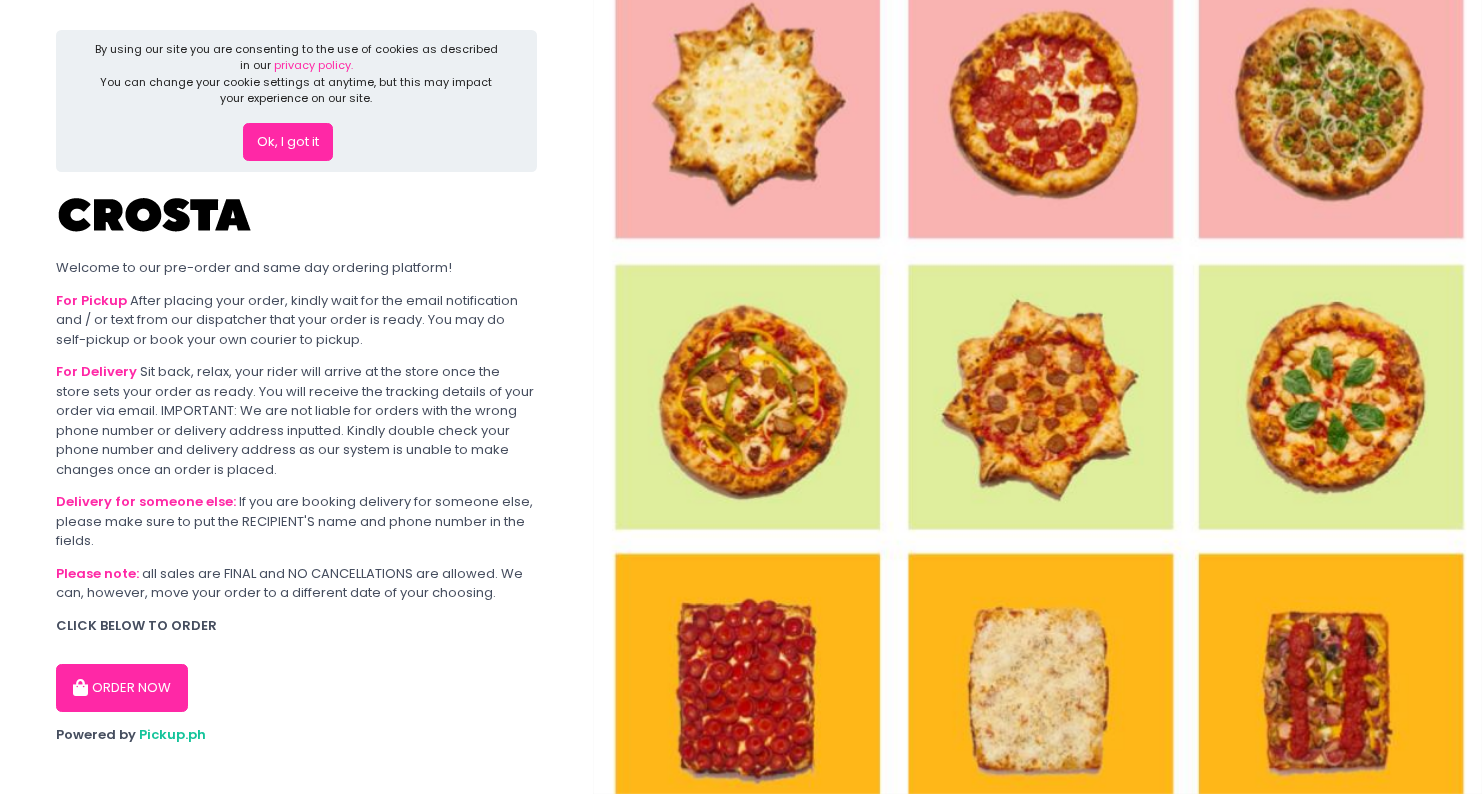 click on "Ok, I got it" at bounding box center (288, 142) 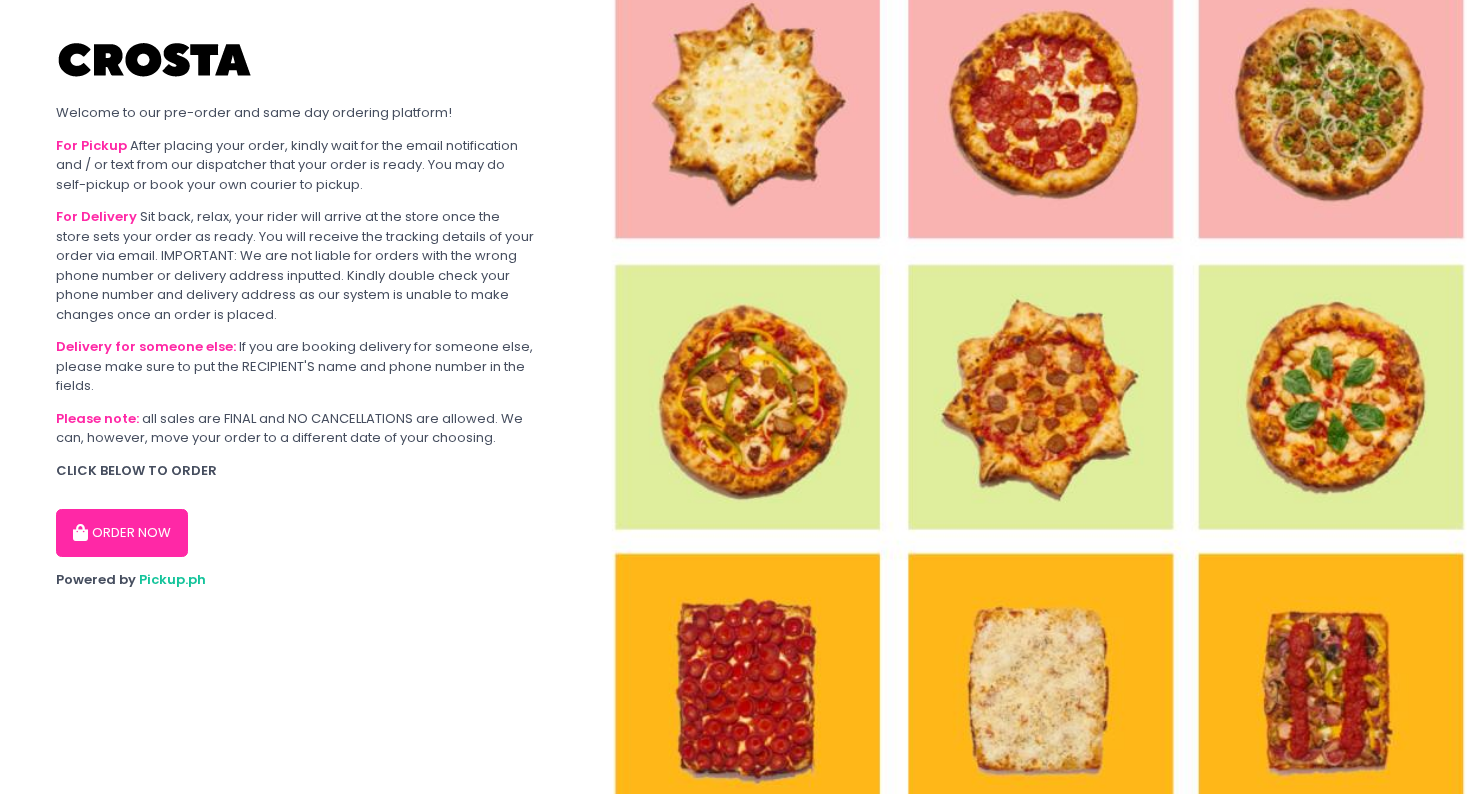 click on "ORDER NOW" at bounding box center (122, 533) 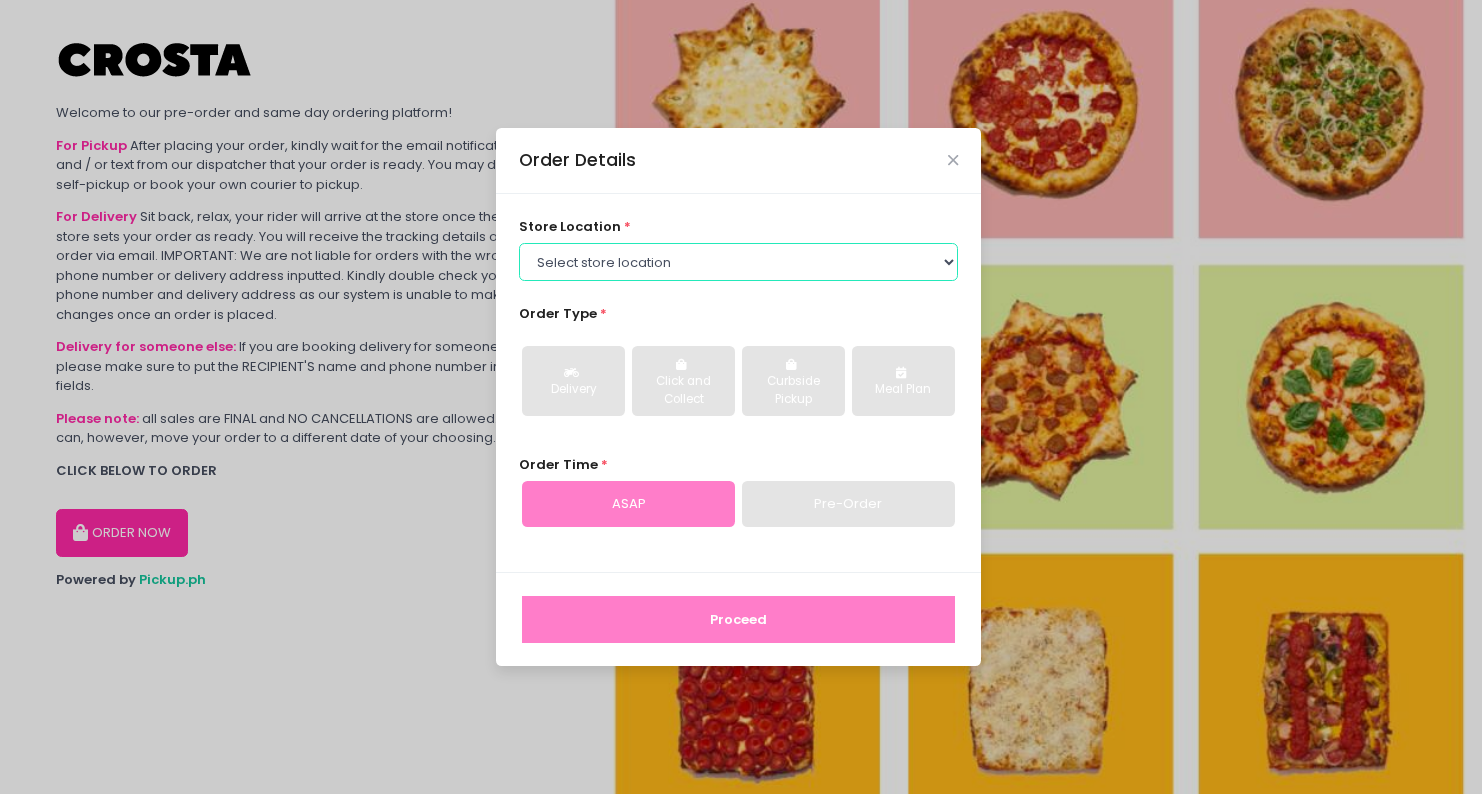 click on "Select store location Crosta Pizza - Salcedo  Crosta Pizza - San Juan" at bounding box center [739, 262] 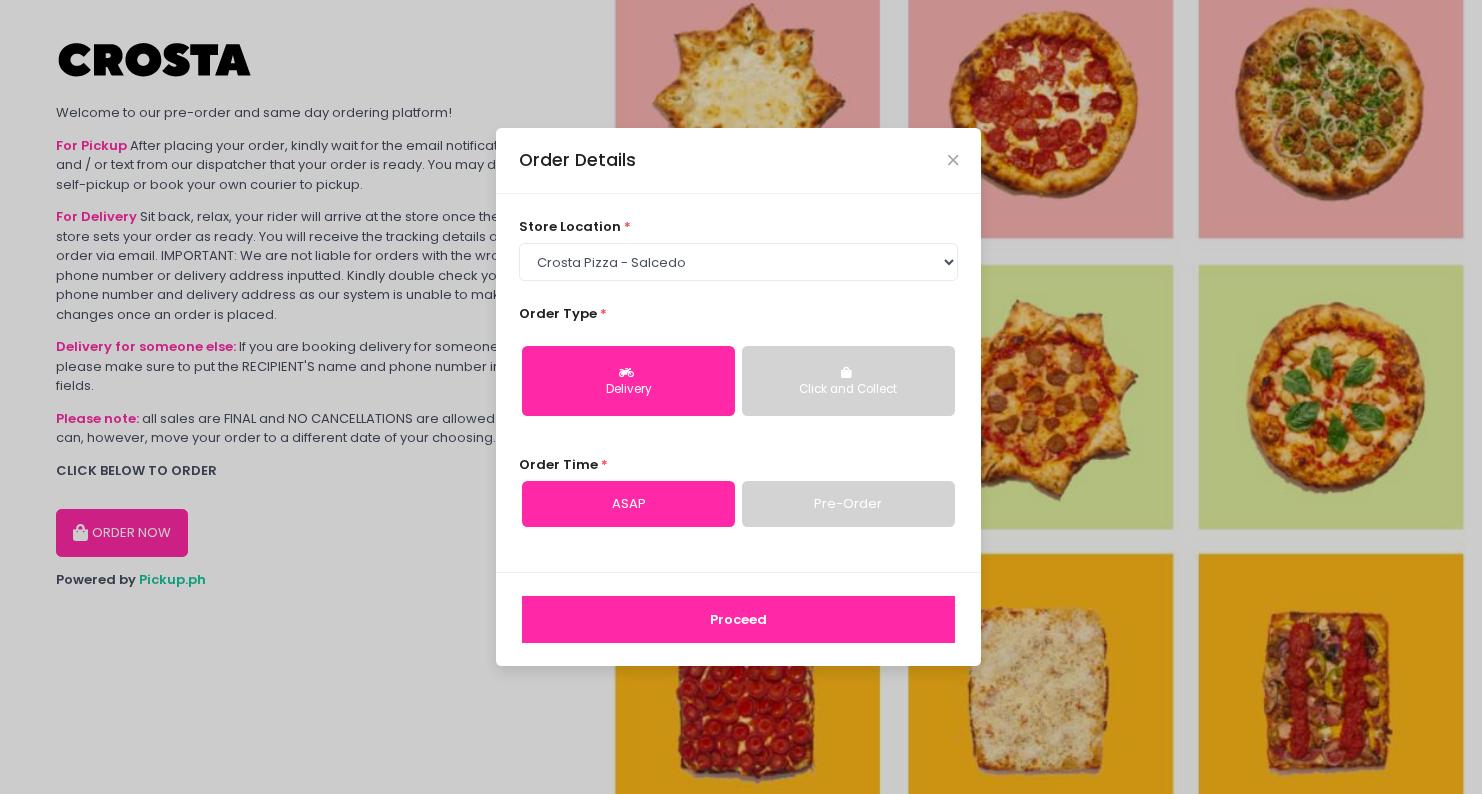 click on "Pre-Order" at bounding box center [848, 504] 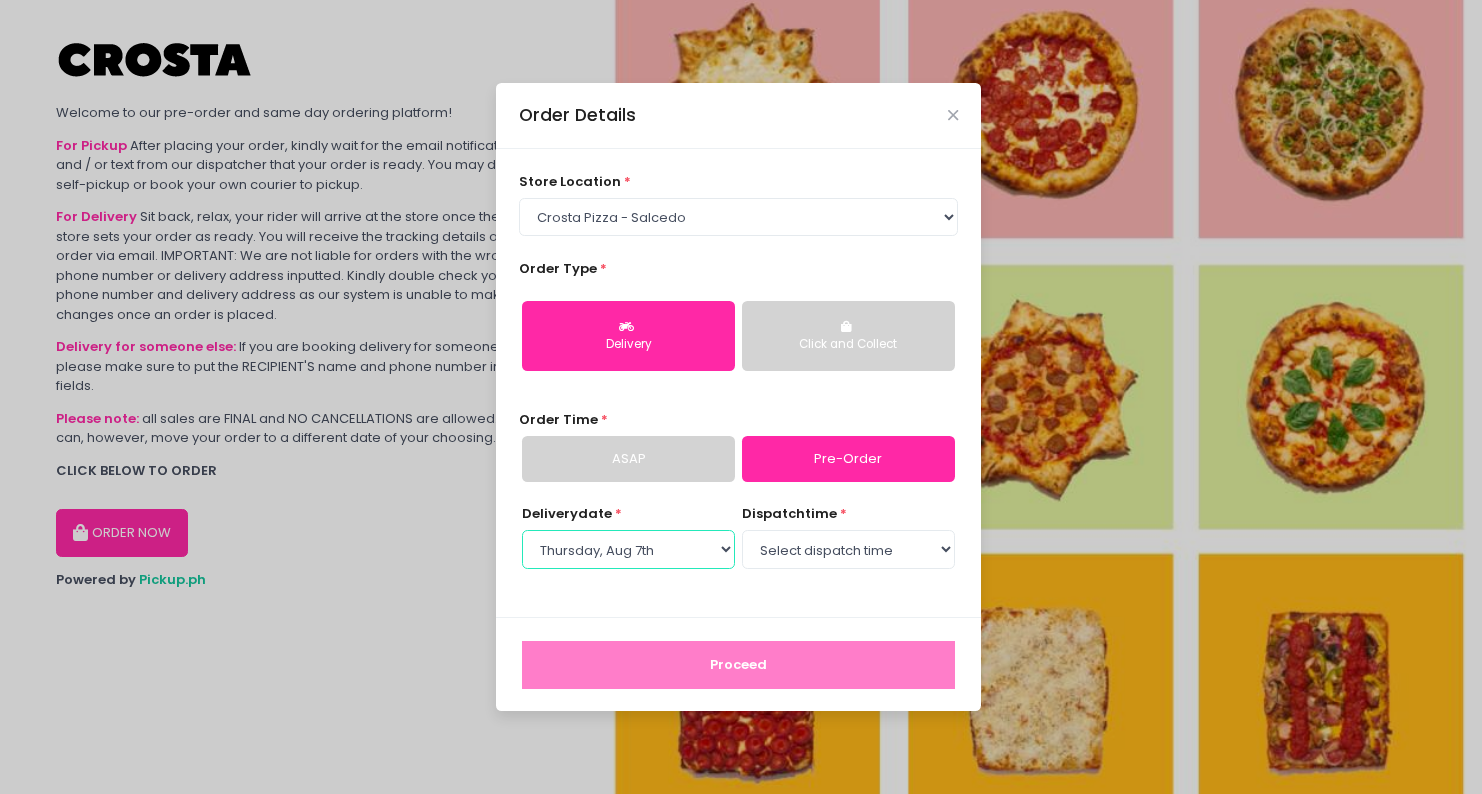 click on "Select Delivery date Thursday, Aug 7th Friday, Aug 8th Saturday, Aug 9th" at bounding box center (628, 549) 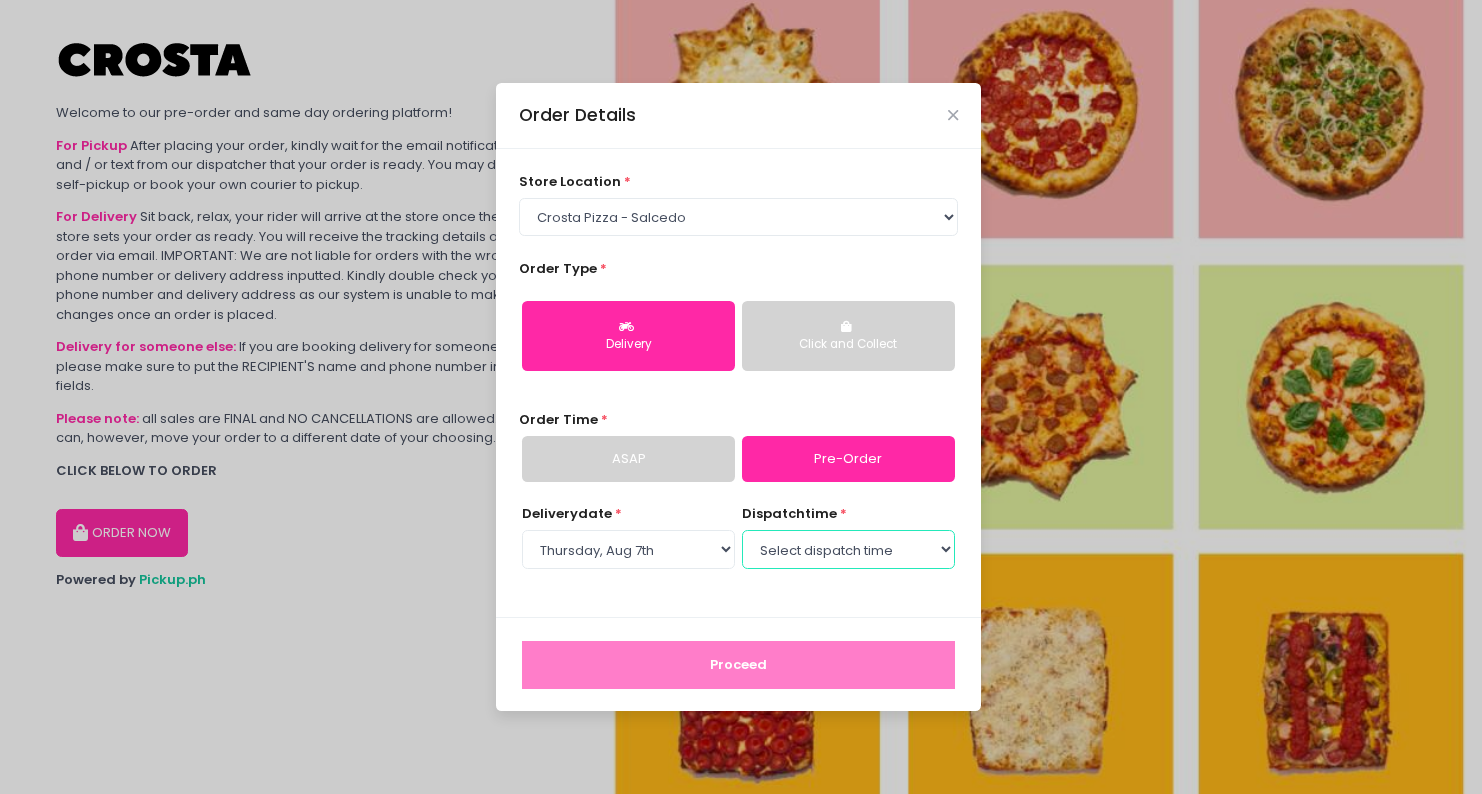 click on "Select dispatch time 02:00 PM - 02:30 PM 02:30 PM - 03:00 PM 03:00 PM - 03:30 PM 03:30 PM - 04:00 PM 04:00 PM - 04:30 PM 04:30 PM - 05:00 PM 05:00 PM - 05:30 PM 05:30 PM - 06:00 PM 06:00 PM - 06:30 PM 06:30 PM - 07:00 PM 07:00 PM - 07:30 PM 07:30 PM - 08:00 PM 08:00 PM - 08:30 PM 08:30 PM - 09:00 PM" at bounding box center (848, 549) 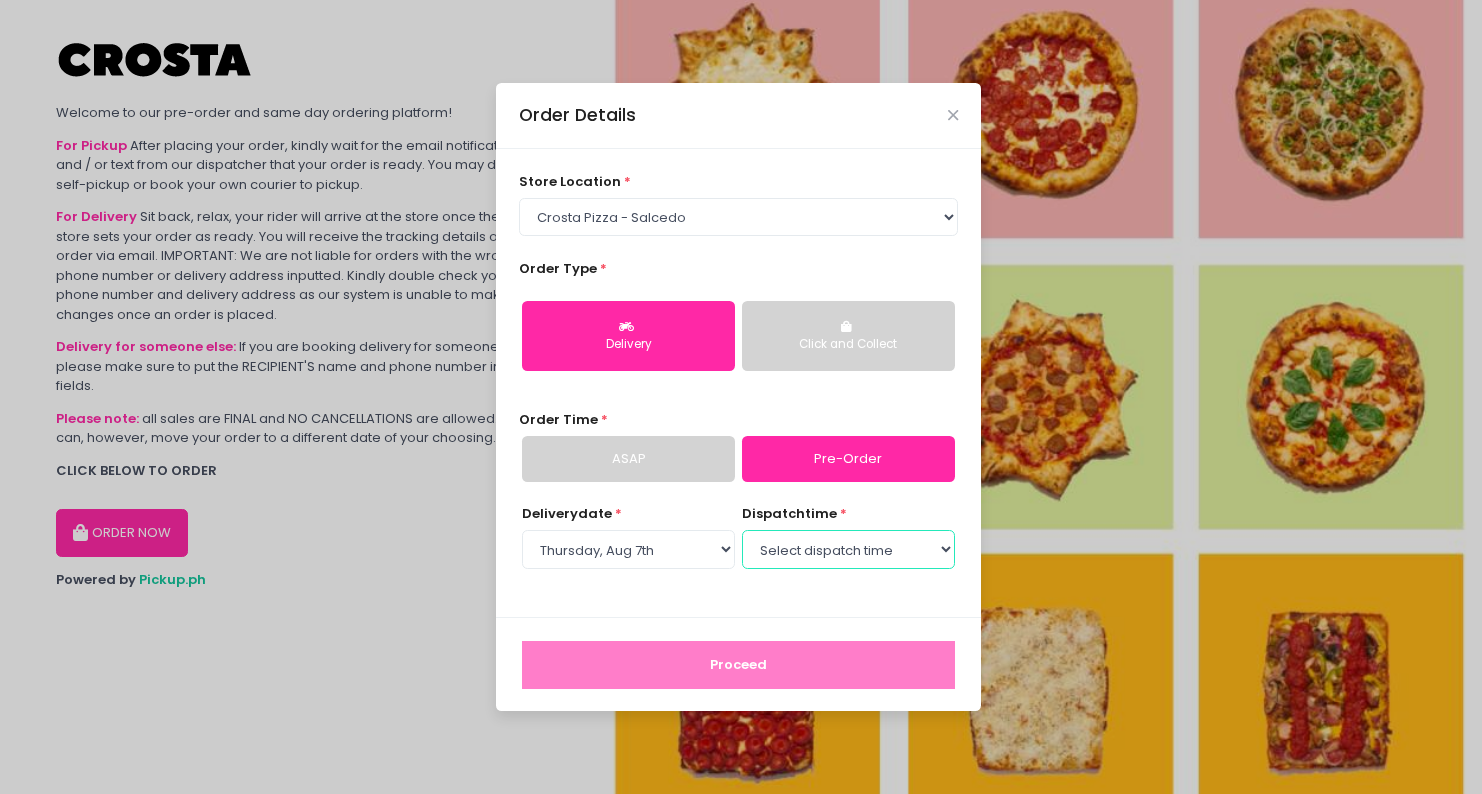 select on "15:30" 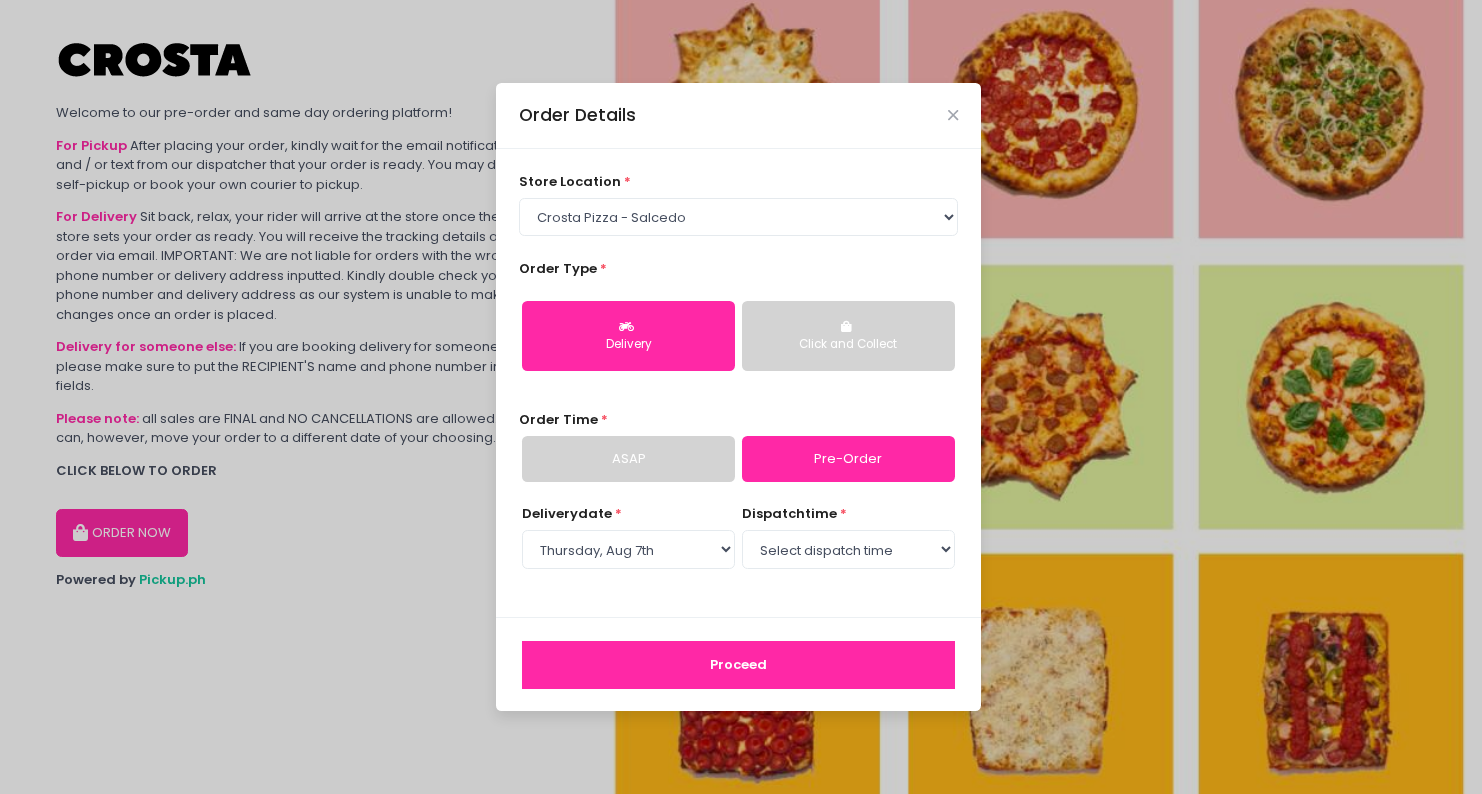 click on "Proceed" at bounding box center [738, 665] 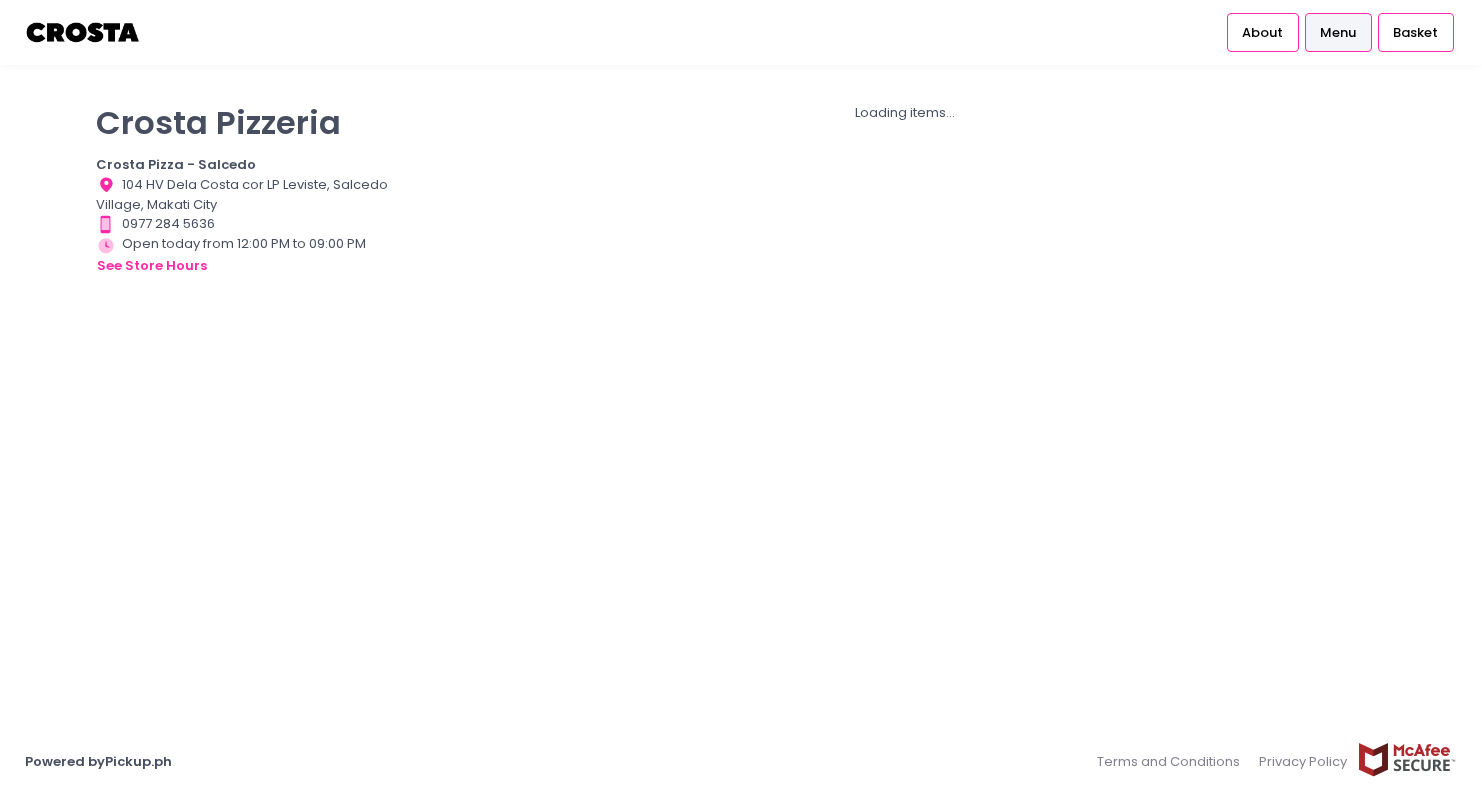 scroll, scrollTop: 0, scrollLeft: 0, axis: both 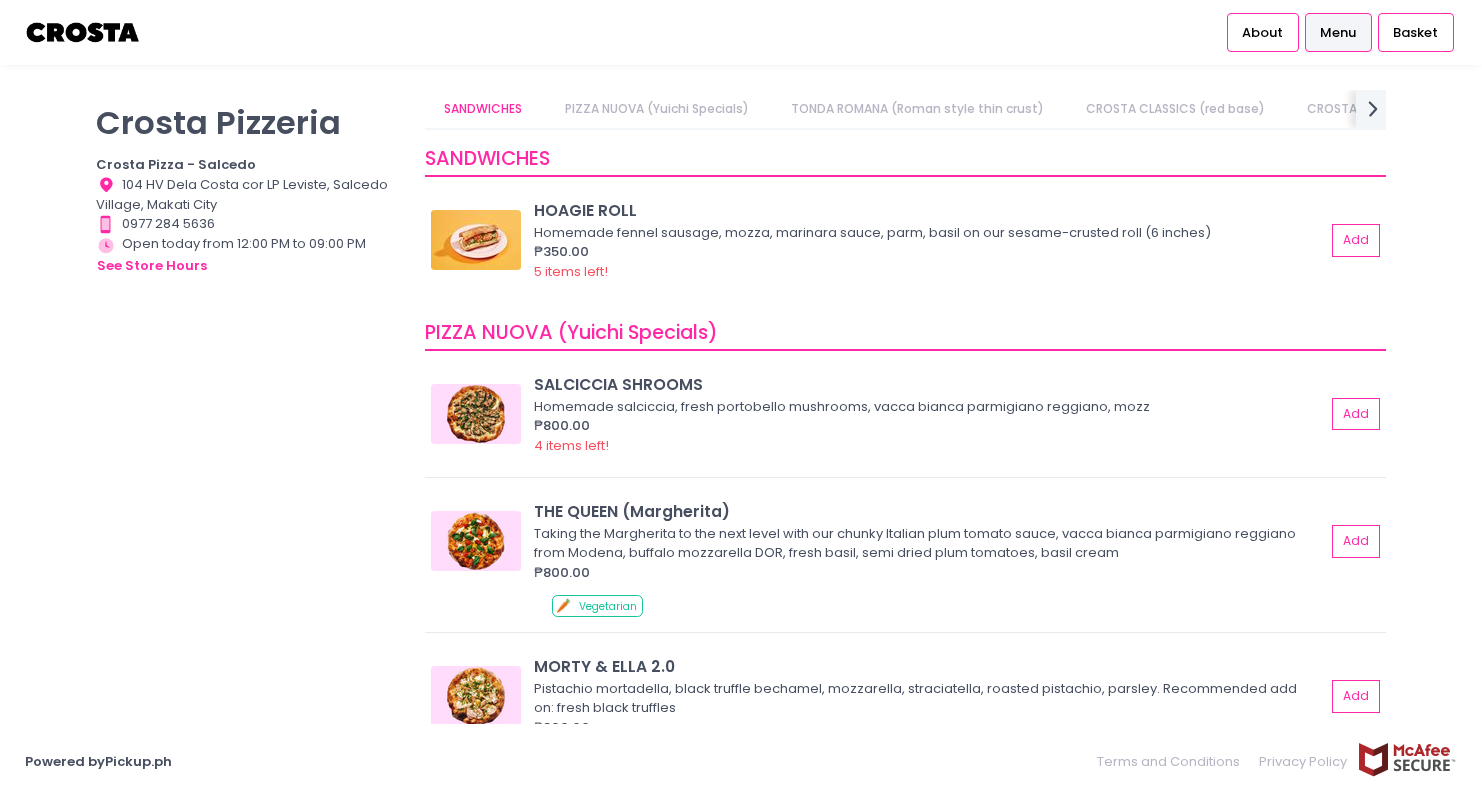 click on "TONDA ROMANA (Roman style thin crust)" at bounding box center [917, 109] 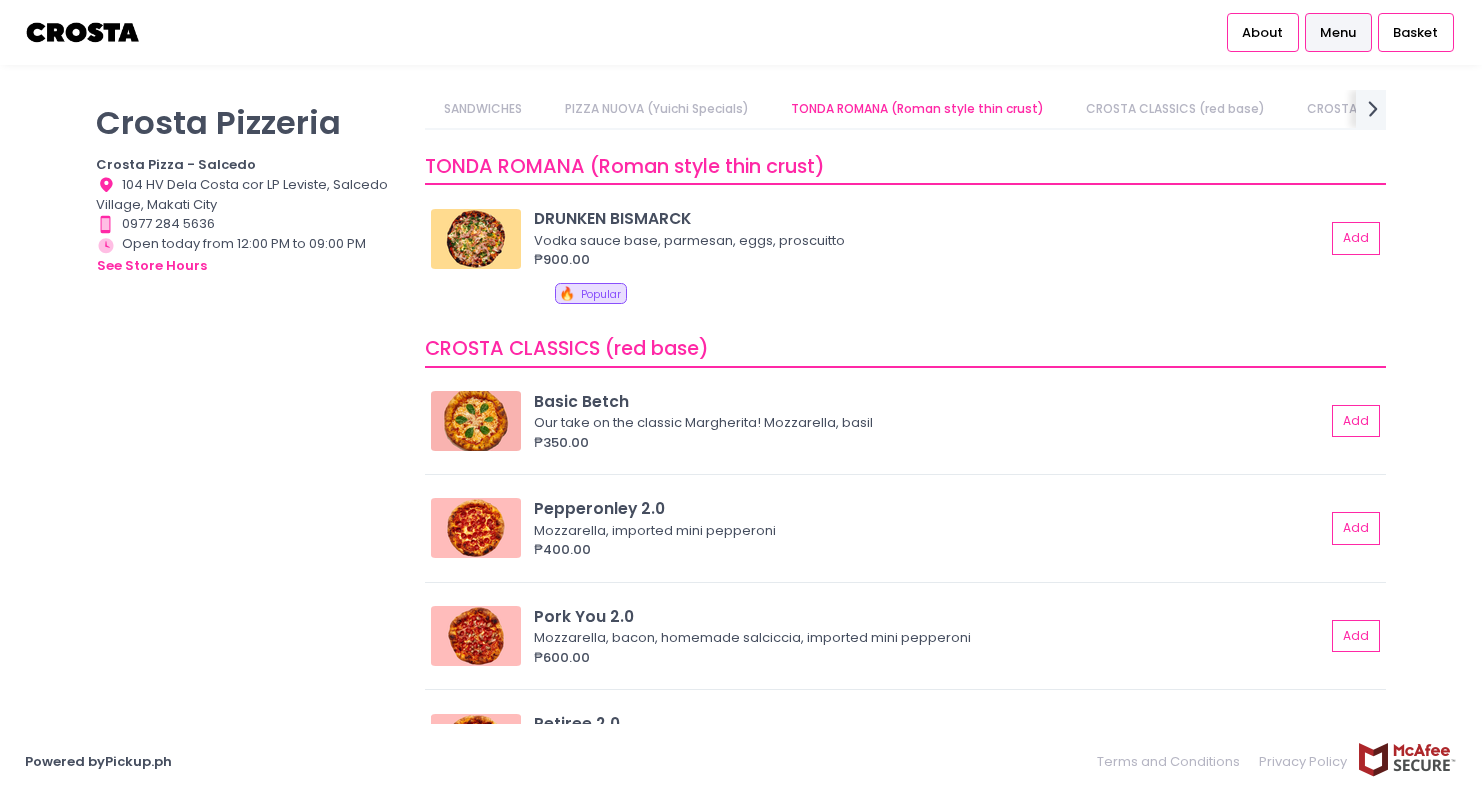 scroll, scrollTop: 658, scrollLeft: 0, axis: vertical 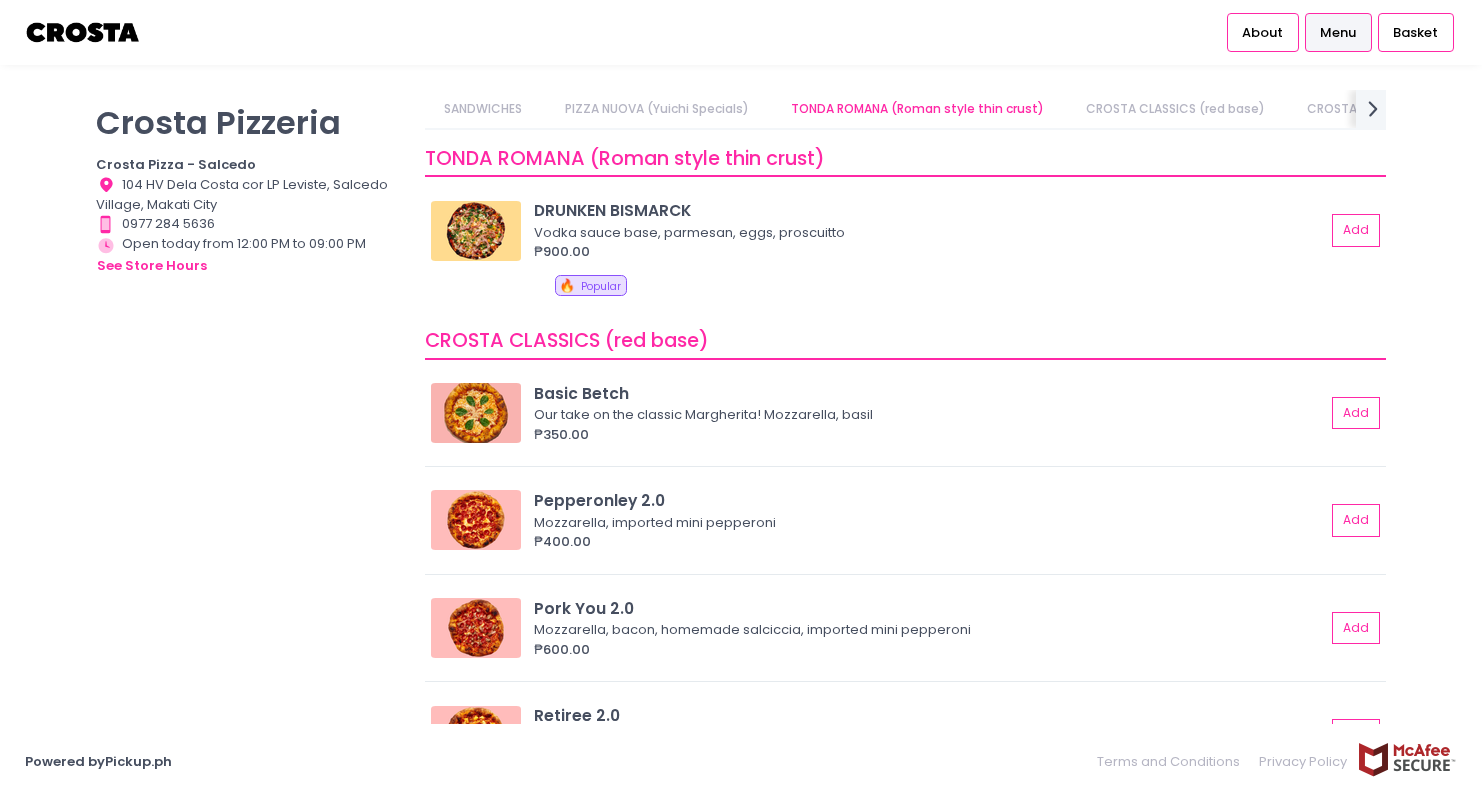 click on "CROSTA CLASSICS (red base)" at bounding box center (1176, 109) 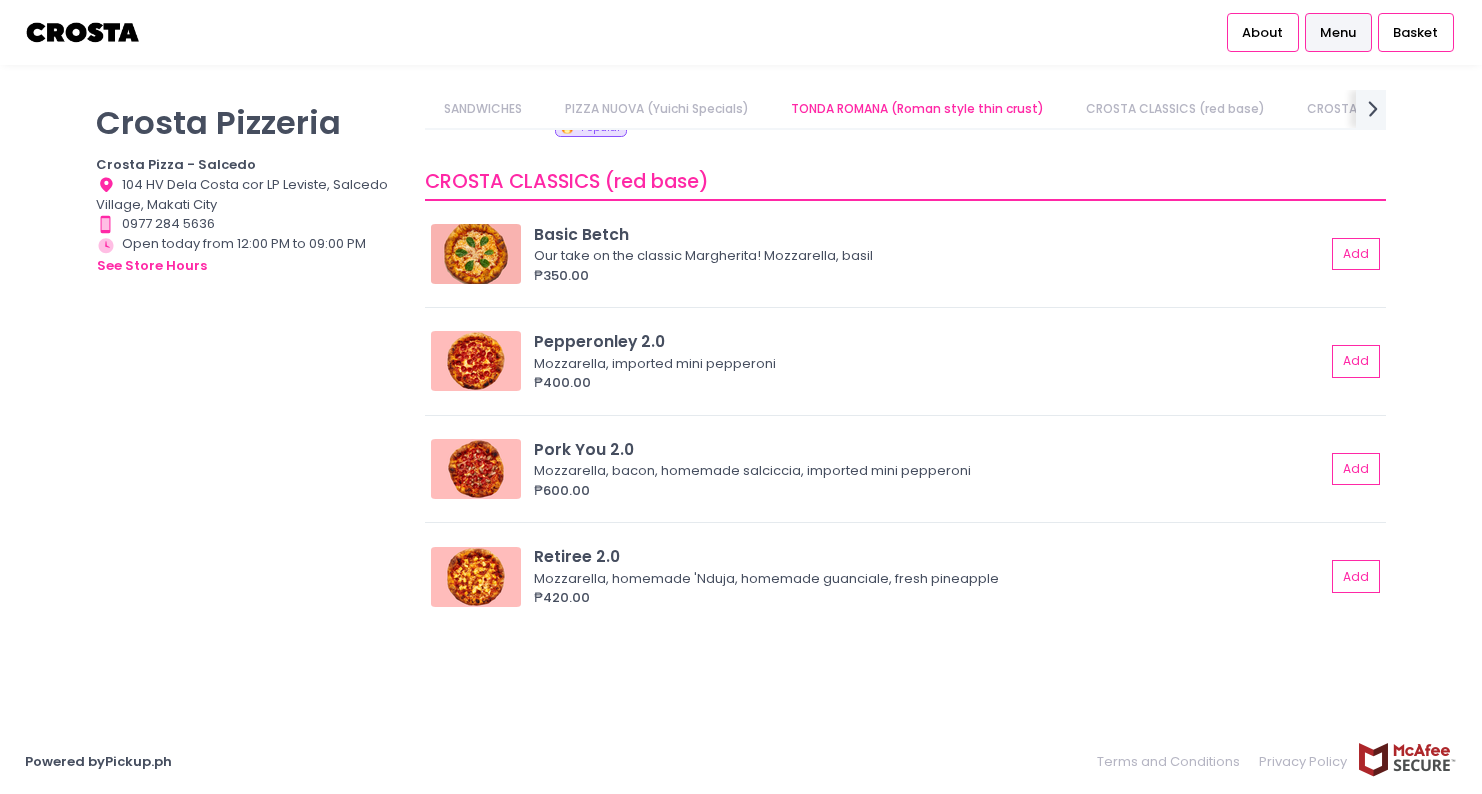 scroll, scrollTop: 0, scrollLeft: 152, axis: horizontal 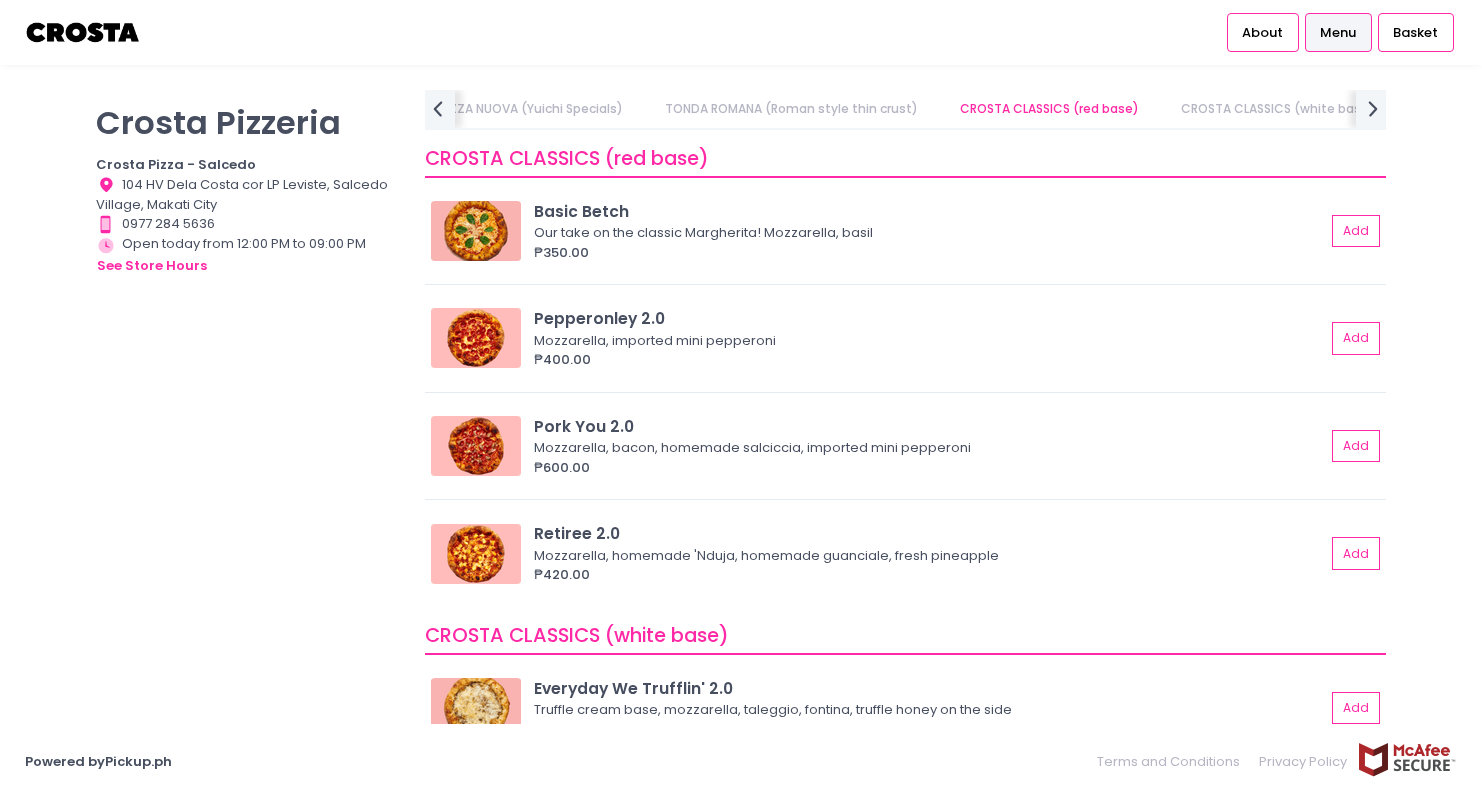 click on "TONDA ROMANA (Roman style thin crust)" at bounding box center [791, 109] 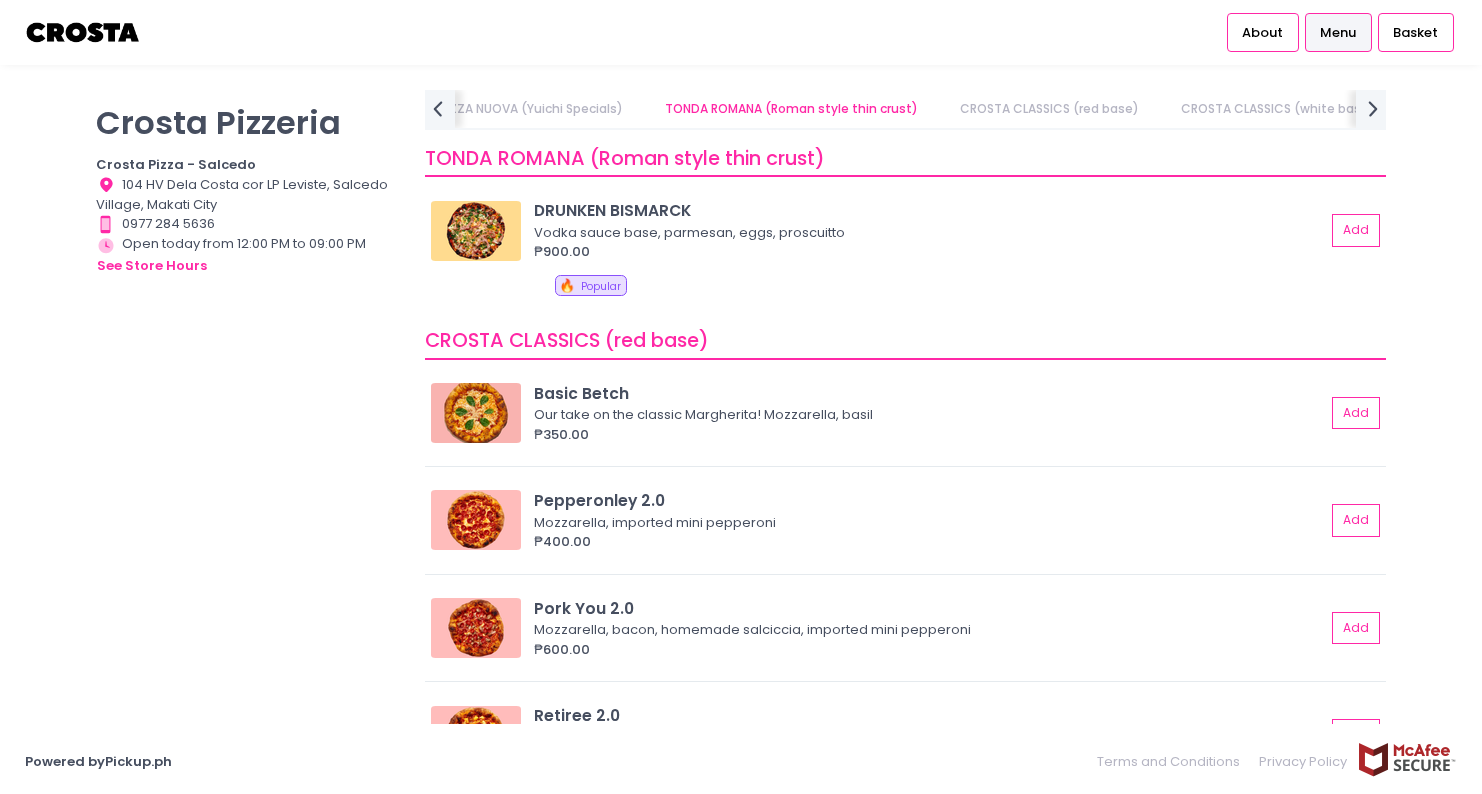 click on "PIZZA NUOVA (Yuichi Specials)" at bounding box center [530, 109] 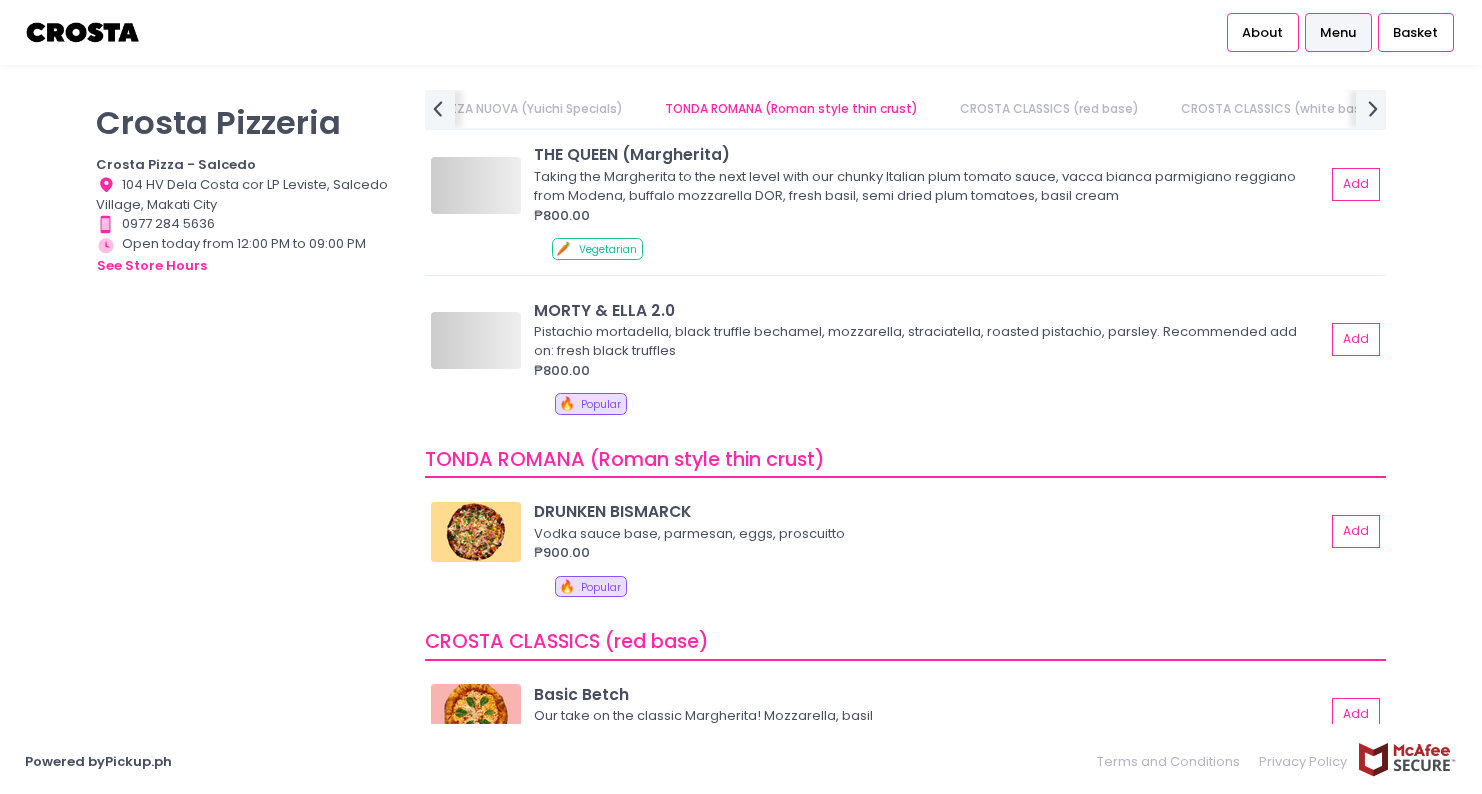 scroll, scrollTop: 0, scrollLeft: 0, axis: both 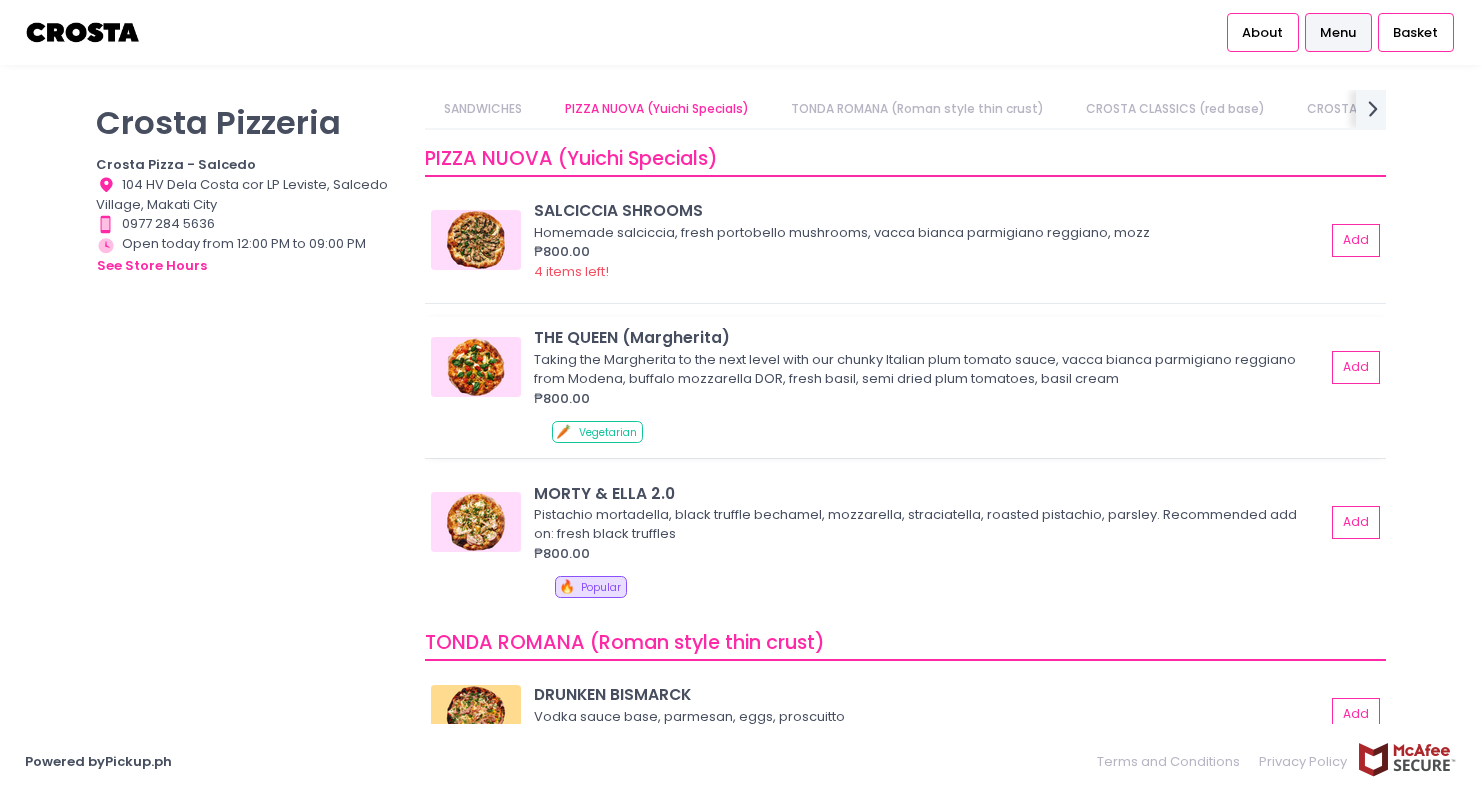 click on "Taking the Margherita to the next level with our chunky Italian plum tomato sauce,  vacca bianca parmigiano reggiano from Modena, buffalo mozzarella DOR, fresh basil, semi dried plum tomatoes, basil cream" at bounding box center (926, 369) 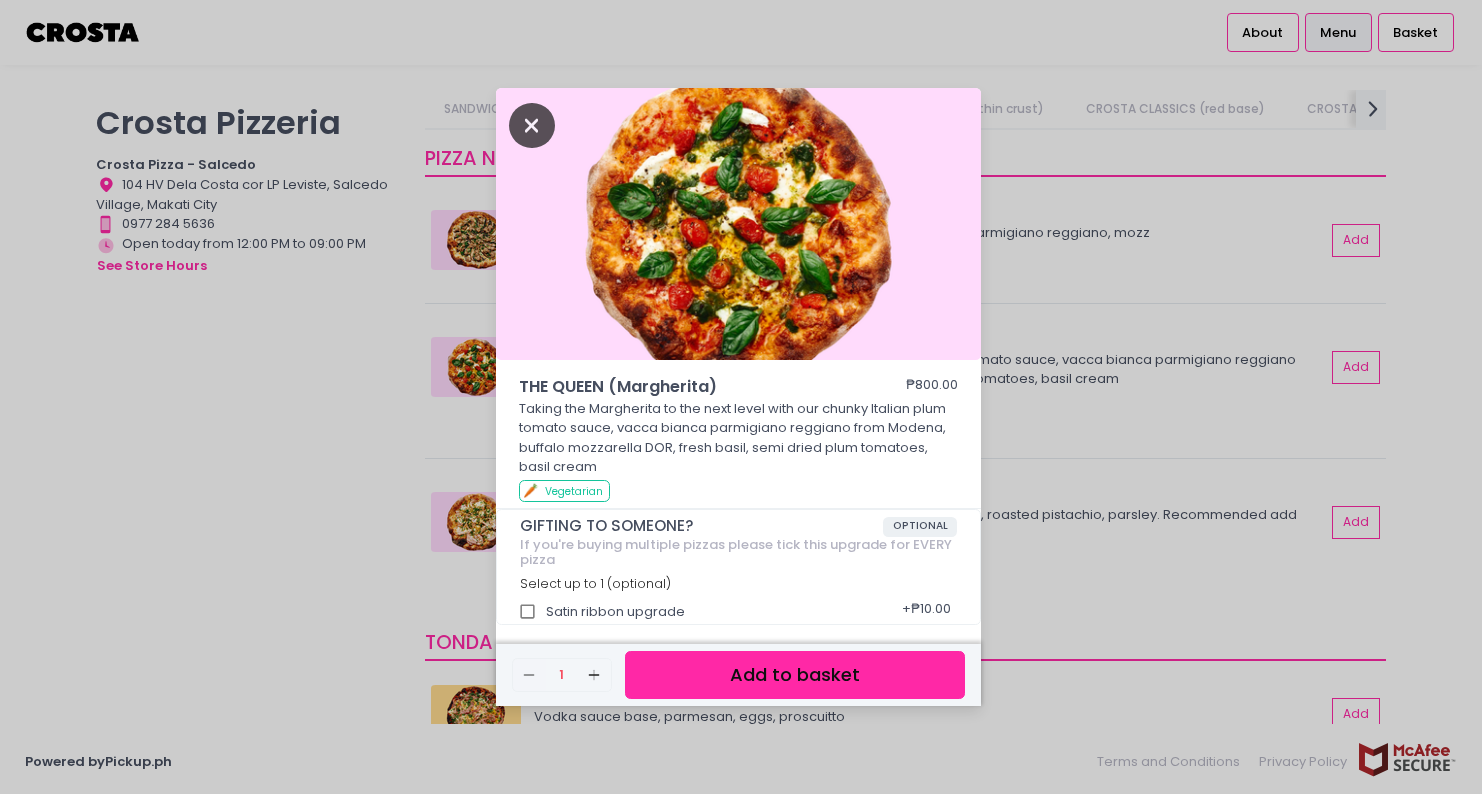 click at bounding box center (532, 125) 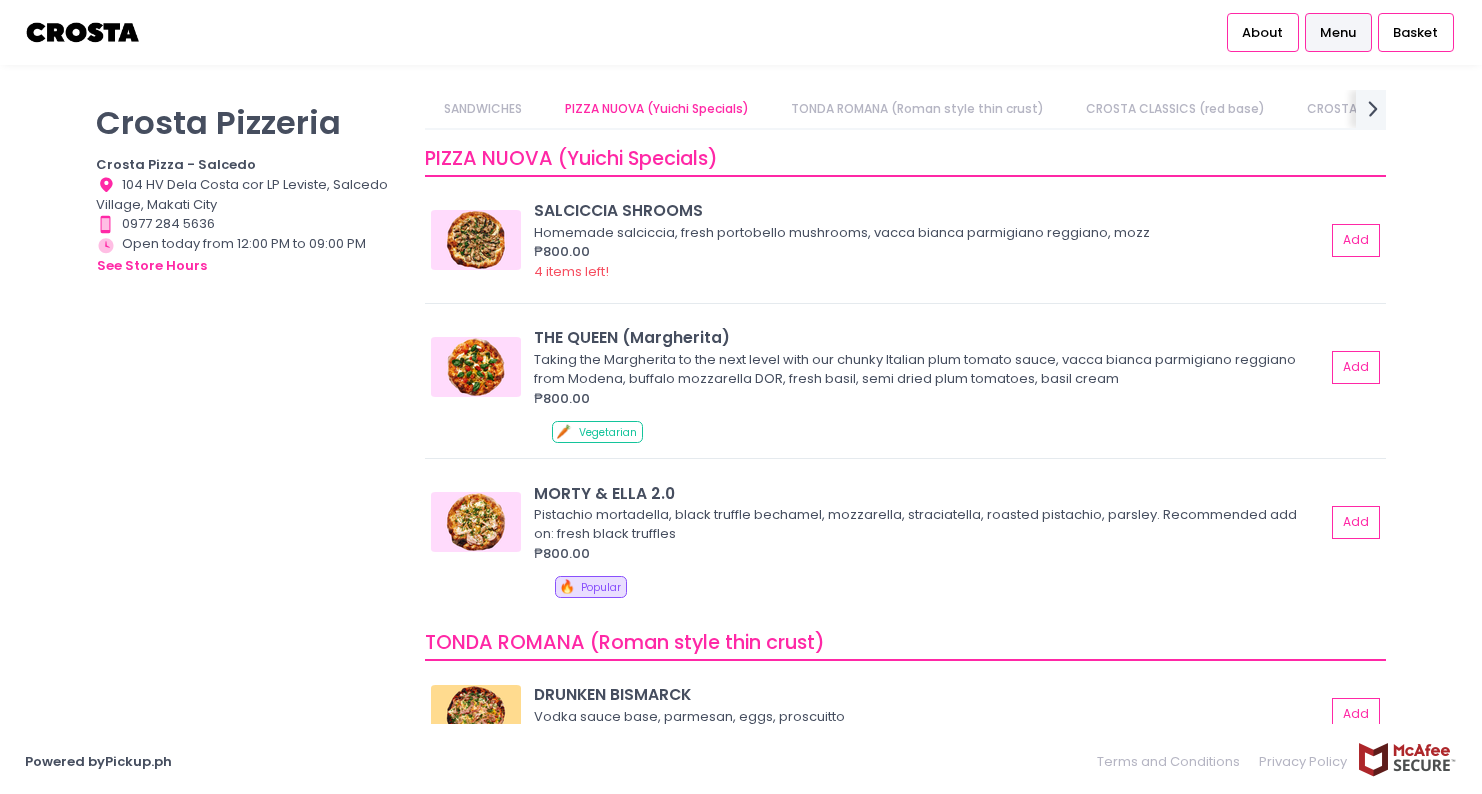 click on "SANDWICHES PIZZA NUOVA (Yuichi Specials) TONDA ROMANA (Roman style thin crust) CROSTA CLASSICS (red base) CROSTA CLASSICS (white base) Vegan Pizza Square Detroit Pizza Square Sicilian Pizza Detroit Thin Crust DESSERTS EXTRAS DRINKS prev Created with Sketch. next Created with Sketch. PIZZA NUOVA (Yuichi Specials) SALCICCIA SHROOMS Homemade salciccia, fresh portobello mushrooms, vacca bianca parmigiano reggiano, mozz [PRICE]   4 items   left!     Add   THE QUEEN (Margherita) Taking the Margherita to the next level with our chunky Italian plum tomato sauce,  vacca bianca parmigiano reggiano from Modena, buffalo mozzarella DOR, fresh basil, semi dried plum tomatoes, basil cream [PRICE]     Add   🥕 Vegetarian MORTY & ELLA 2.0 Pistachio mortadella, black truffle bechamel, mozzarella, straciatella, roasted pistachio, parsley. Recommended add on: fresh black truffles  [PRICE]     Add   🔥 Popular TONDA ROMANA (Roman style thin crust) DRUNKEN BISMARCK Vodka sauce base, parmesan, eggs, proscuitto [PRICE]     Add   🔥 Popular" at bounding box center [905, 387] 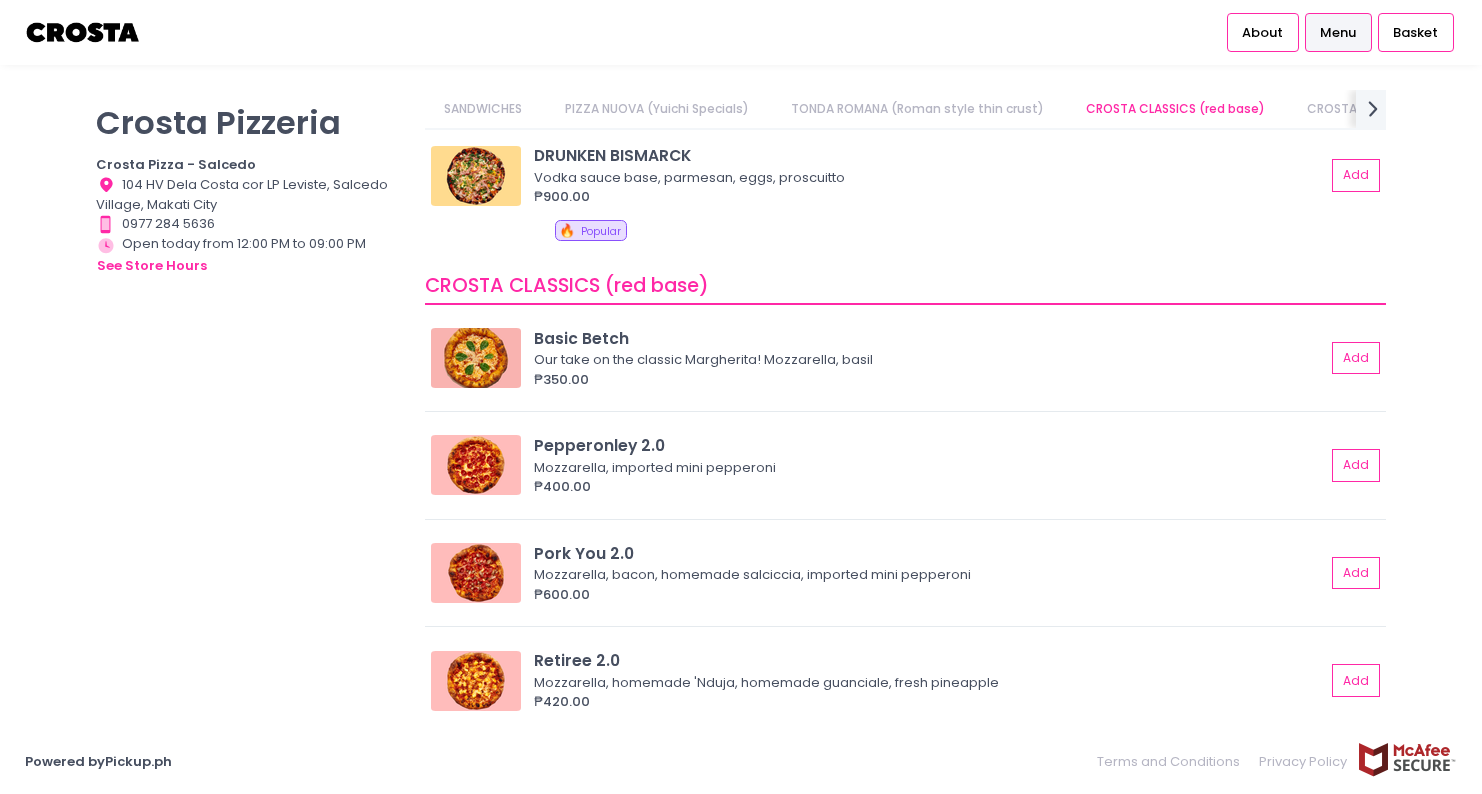 scroll, scrollTop: 731, scrollLeft: 0, axis: vertical 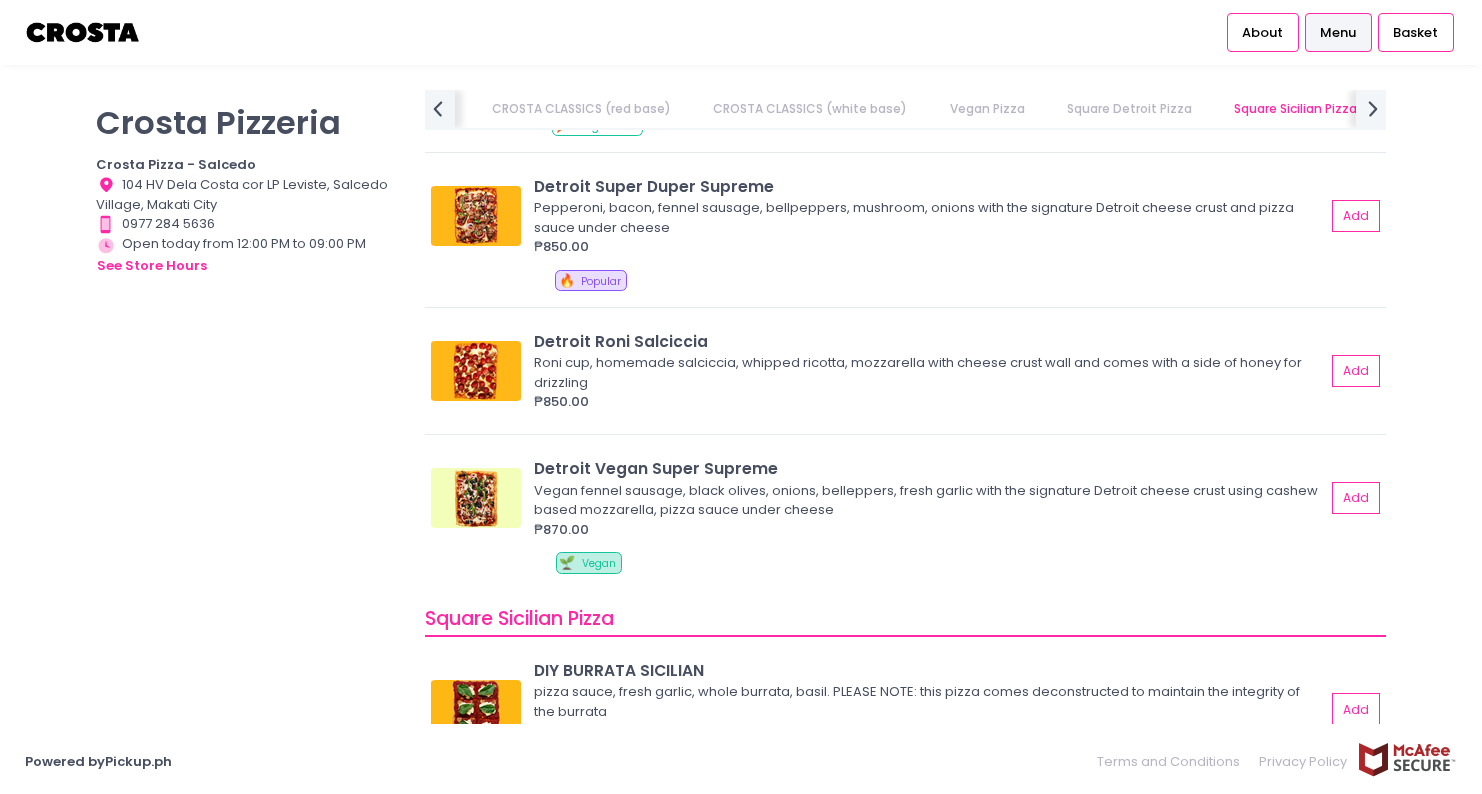 click on "Crosta Pizzeria       Crosta Pizza - Salcedo   Location Created with Sketch.     [ADDRESS]     Contact Number Created with Sketch.   [PHONE] Store Hours Created with Sketch.     Open today from  [TIME] to [TIME]    see store hours" at bounding box center [248, 387] 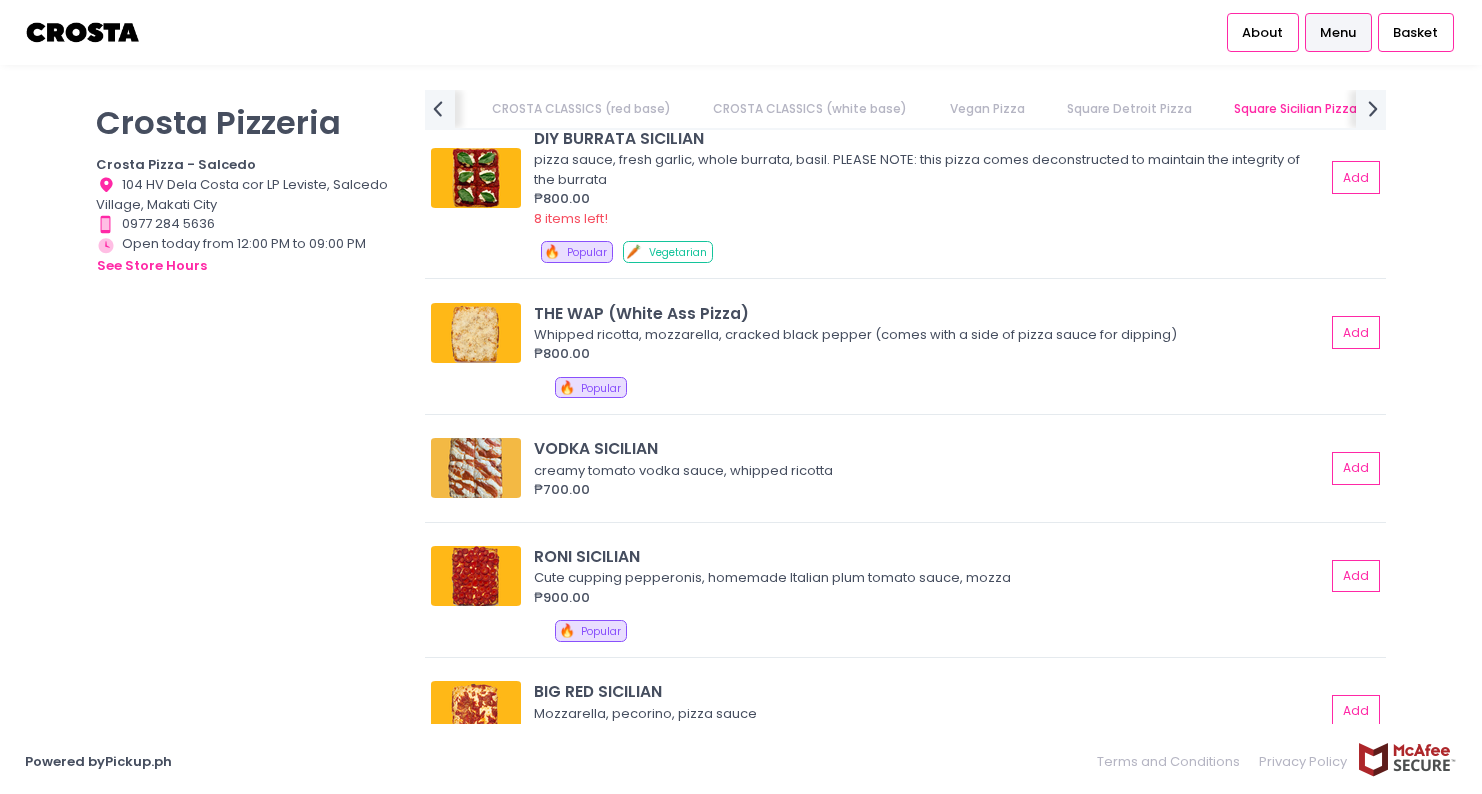 scroll, scrollTop: 3006, scrollLeft: 0, axis: vertical 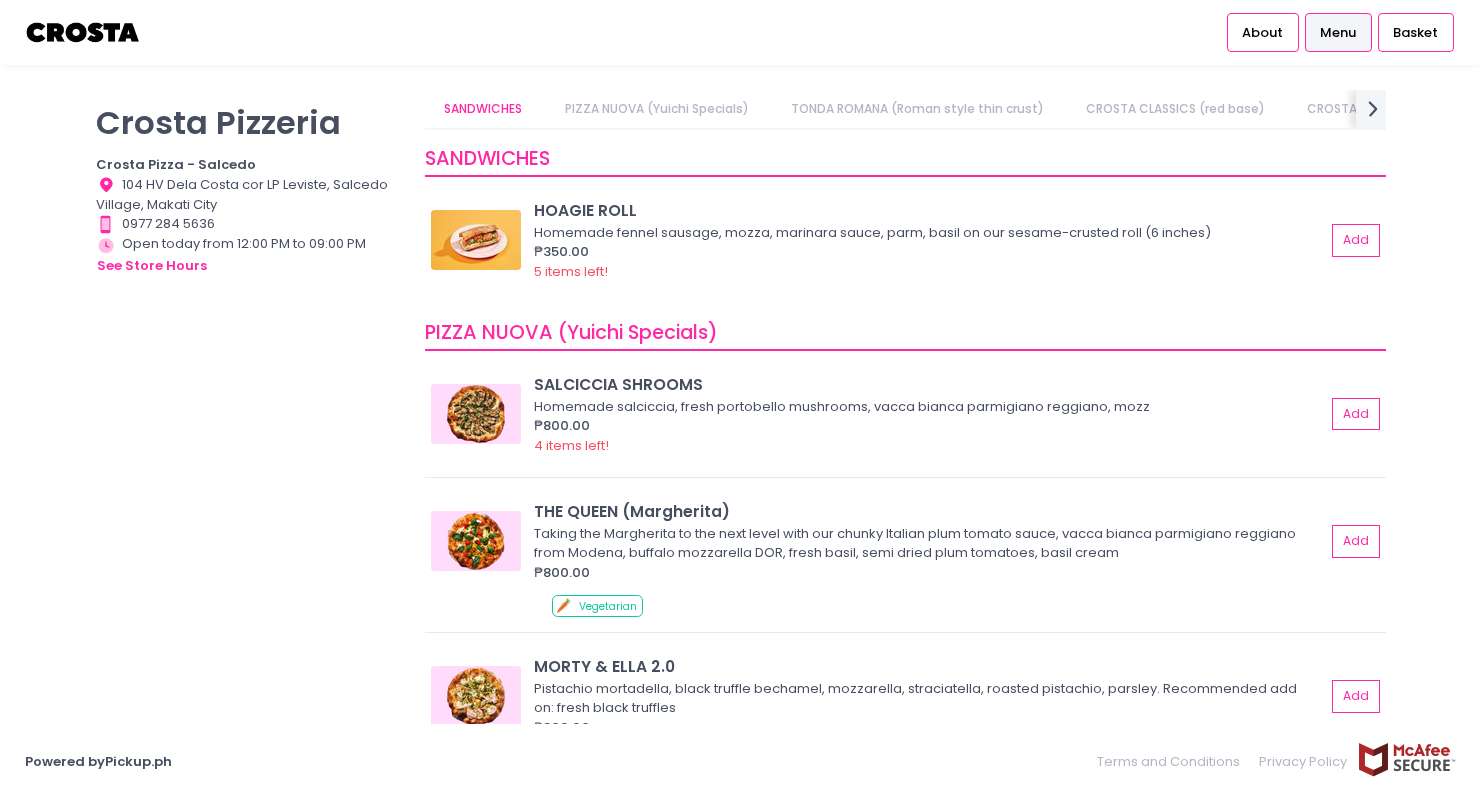 click on "CROSTA CLASSICS (red base)" at bounding box center (1176, 109) 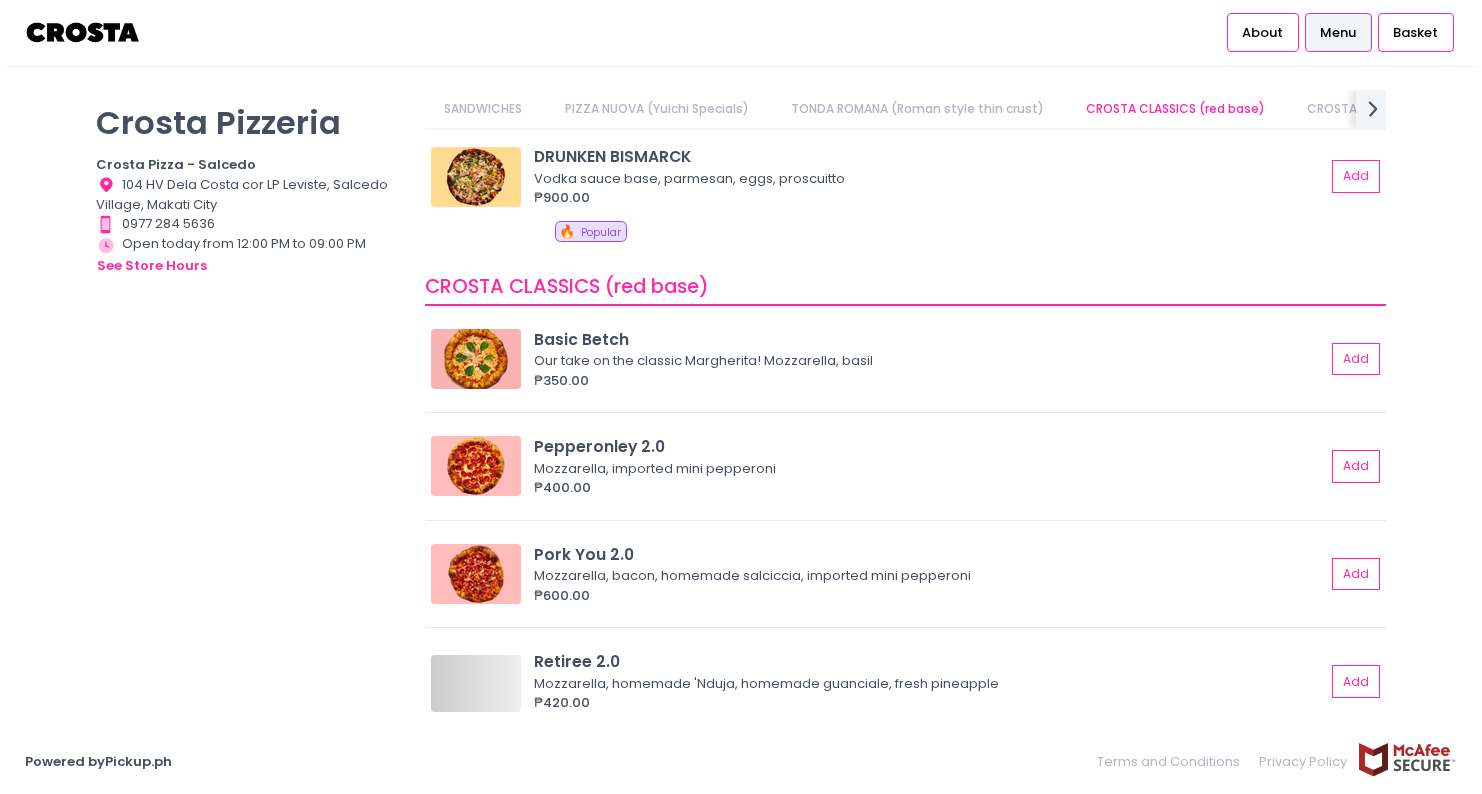 scroll, scrollTop: 777, scrollLeft: 0, axis: vertical 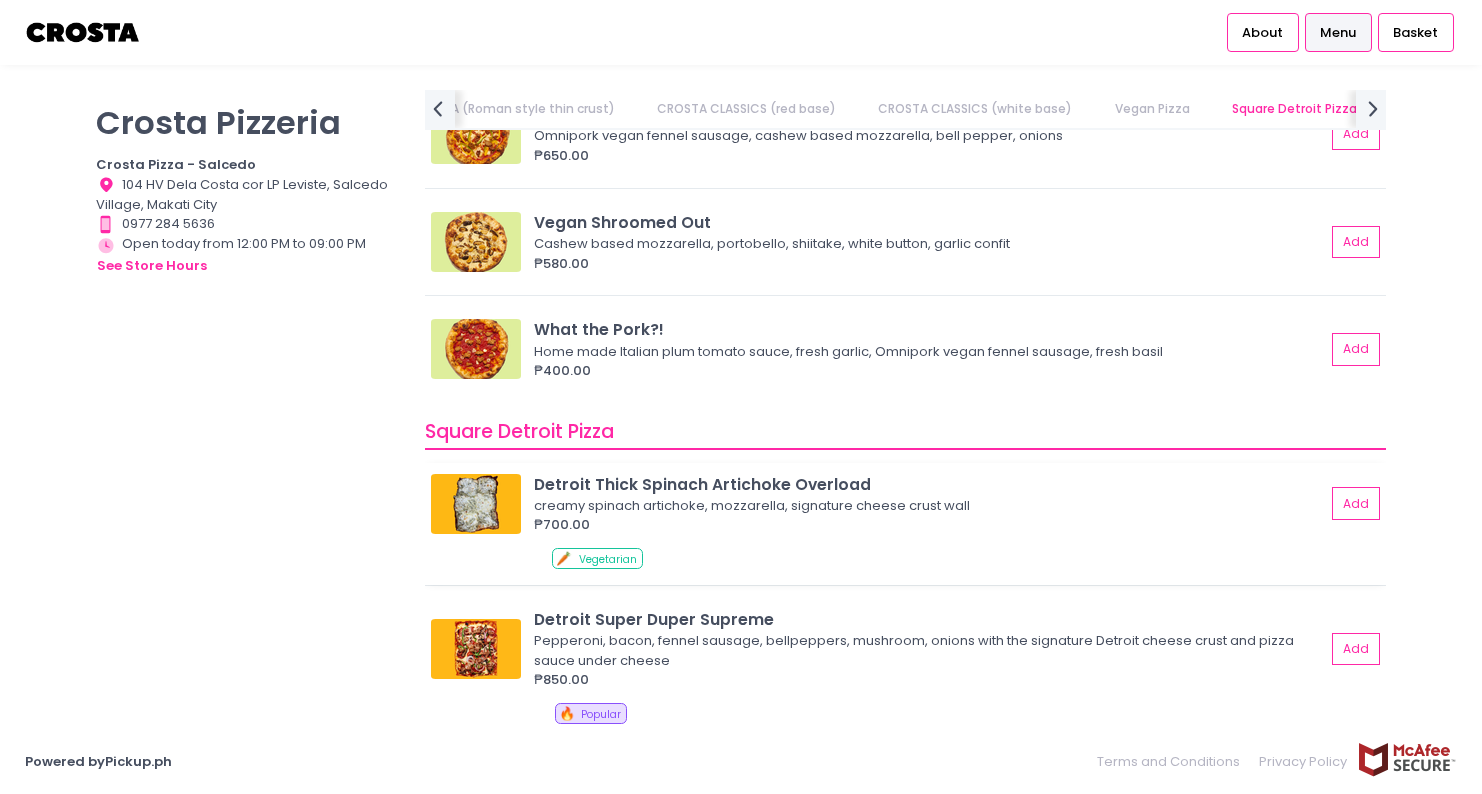 click at bounding box center (476, 504) 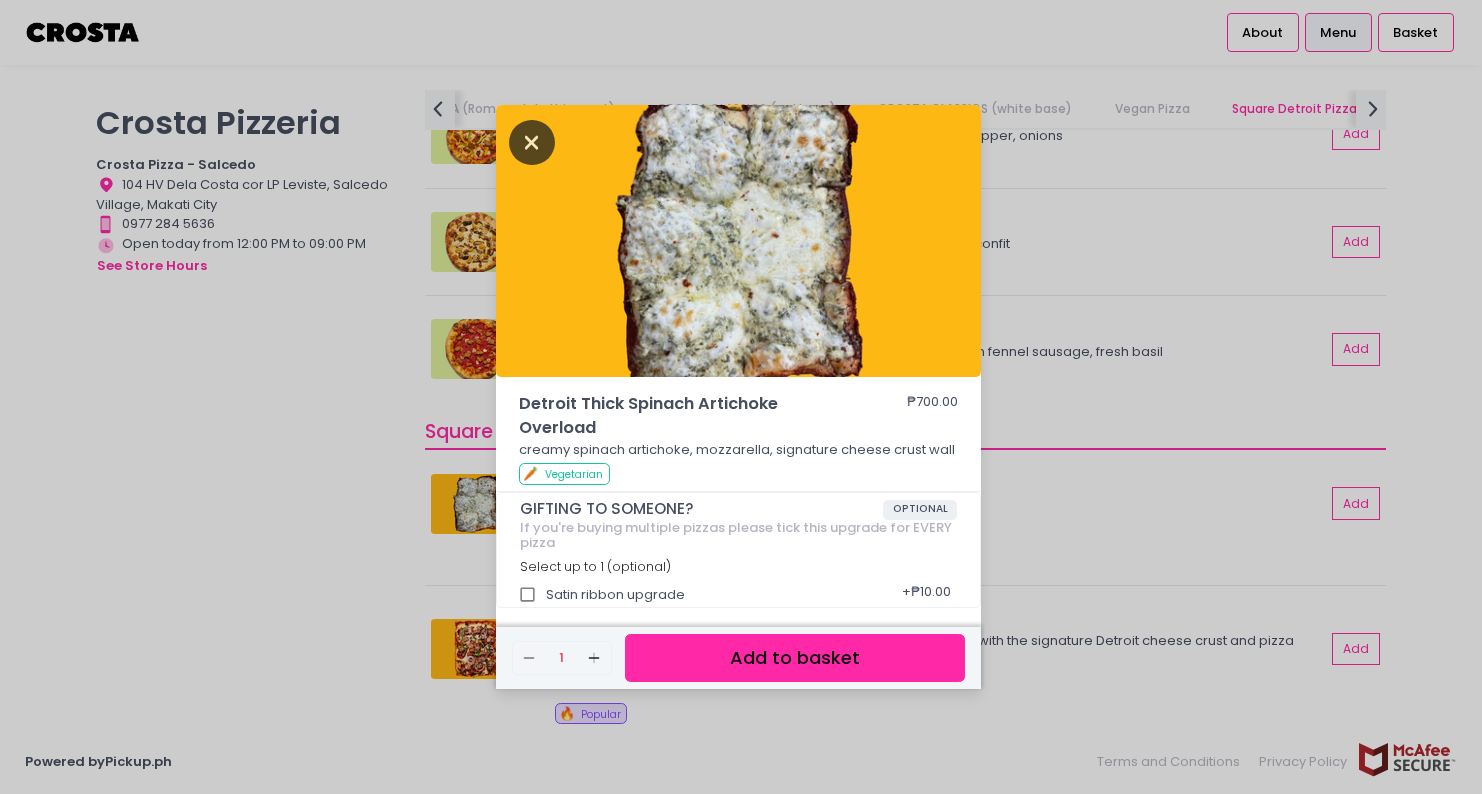 click at bounding box center [532, 142] 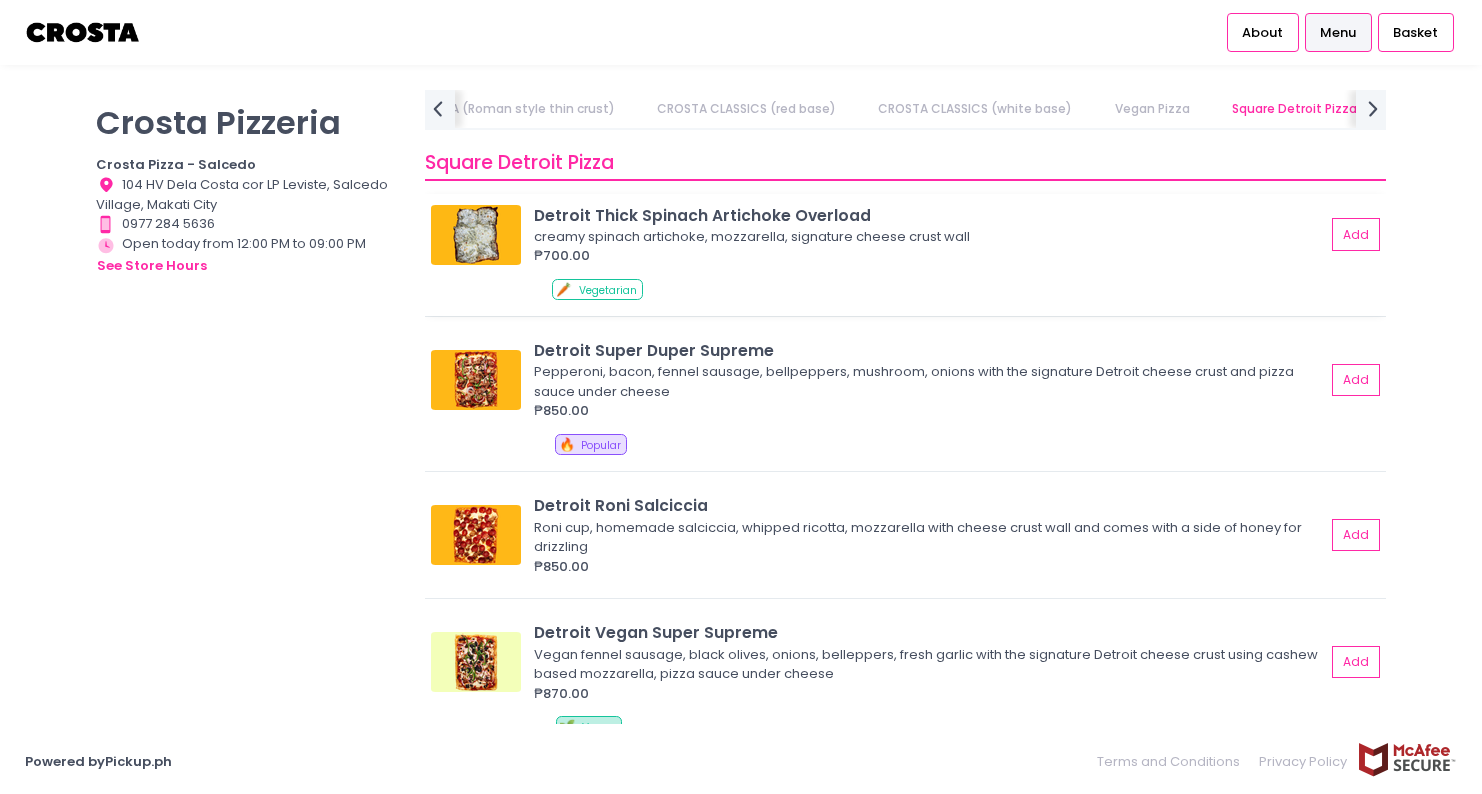 scroll, scrollTop: 2285, scrollLeft: 0, axis: vertical 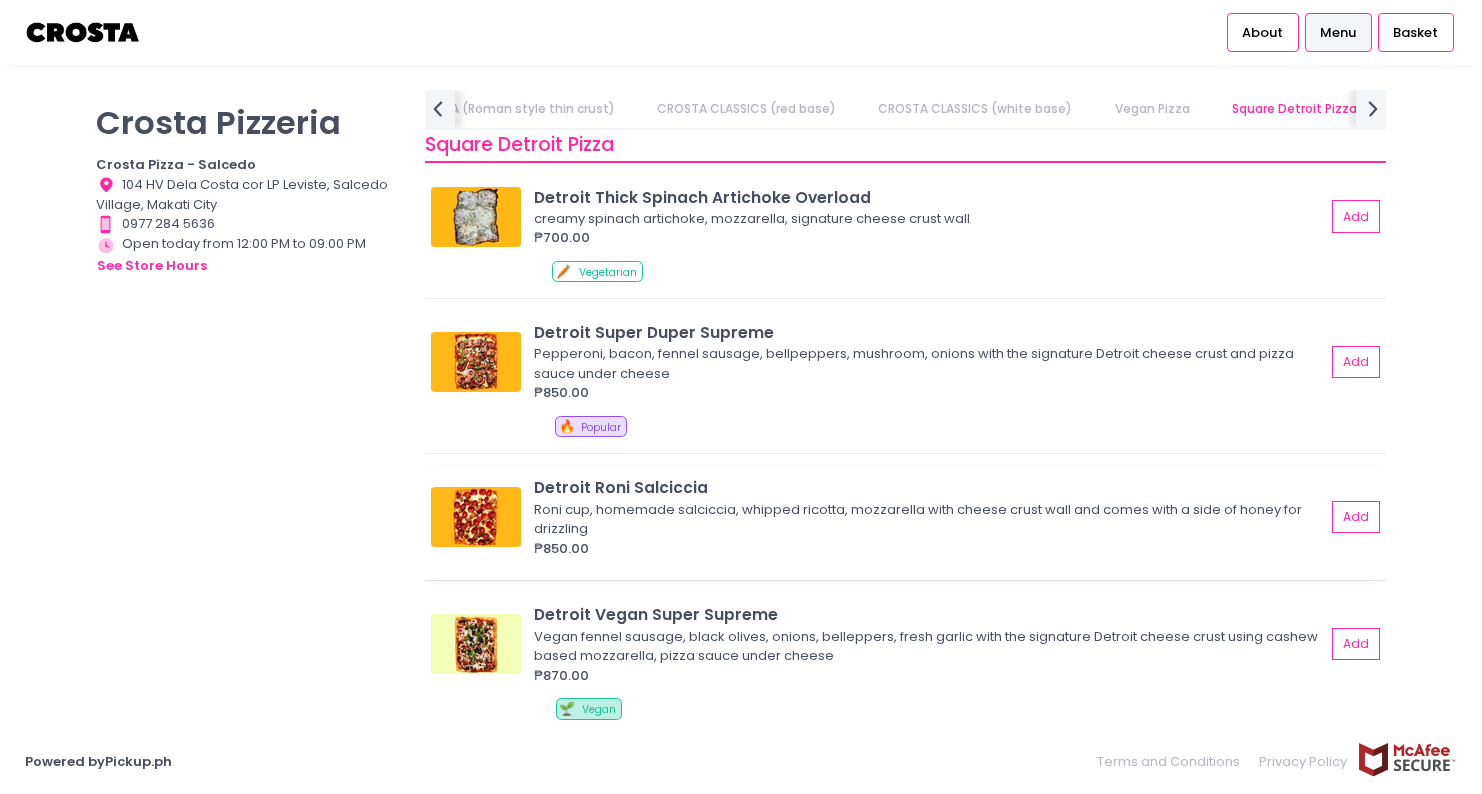click at bounding box center (476, 517) 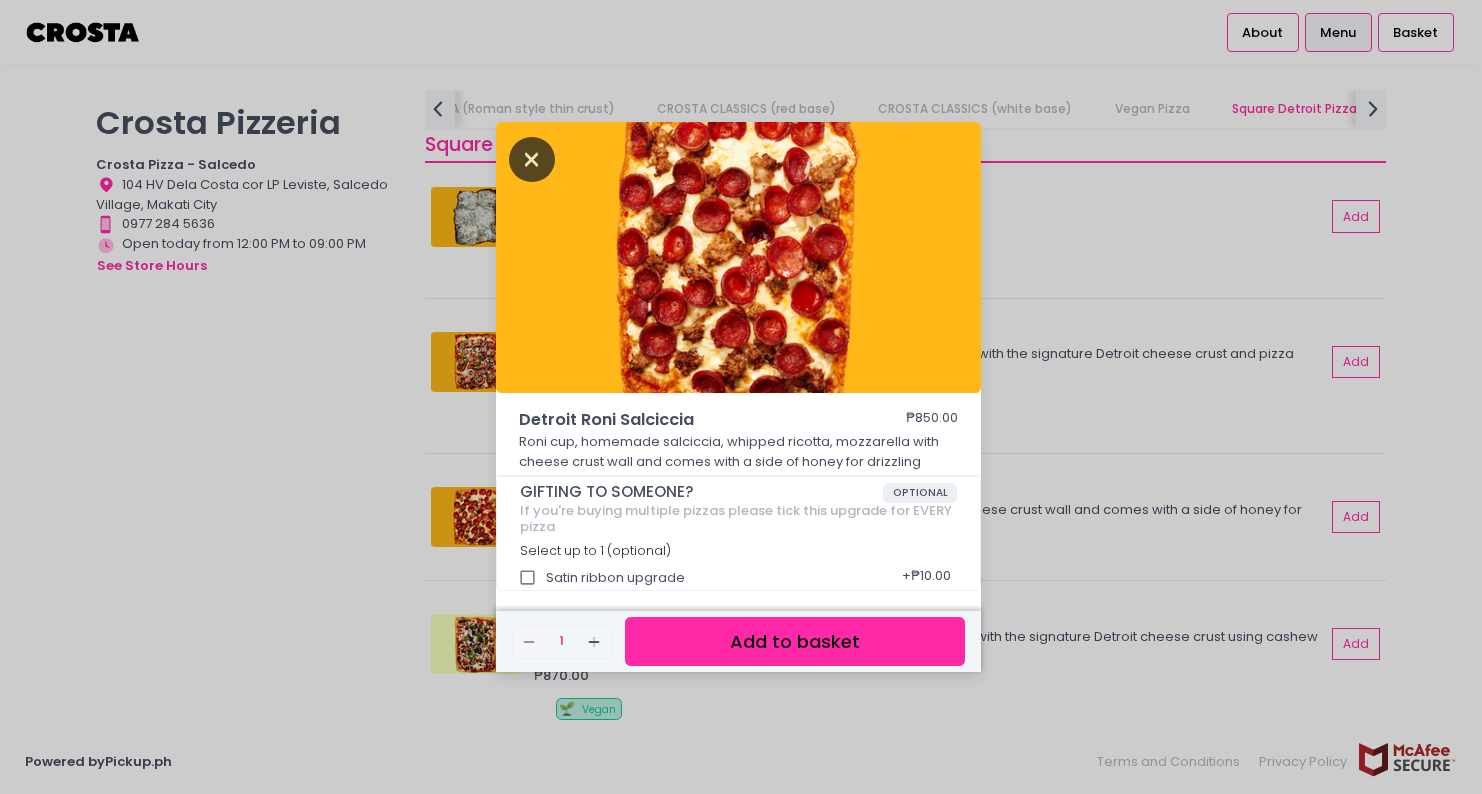 click at bounding box center (532, 159) 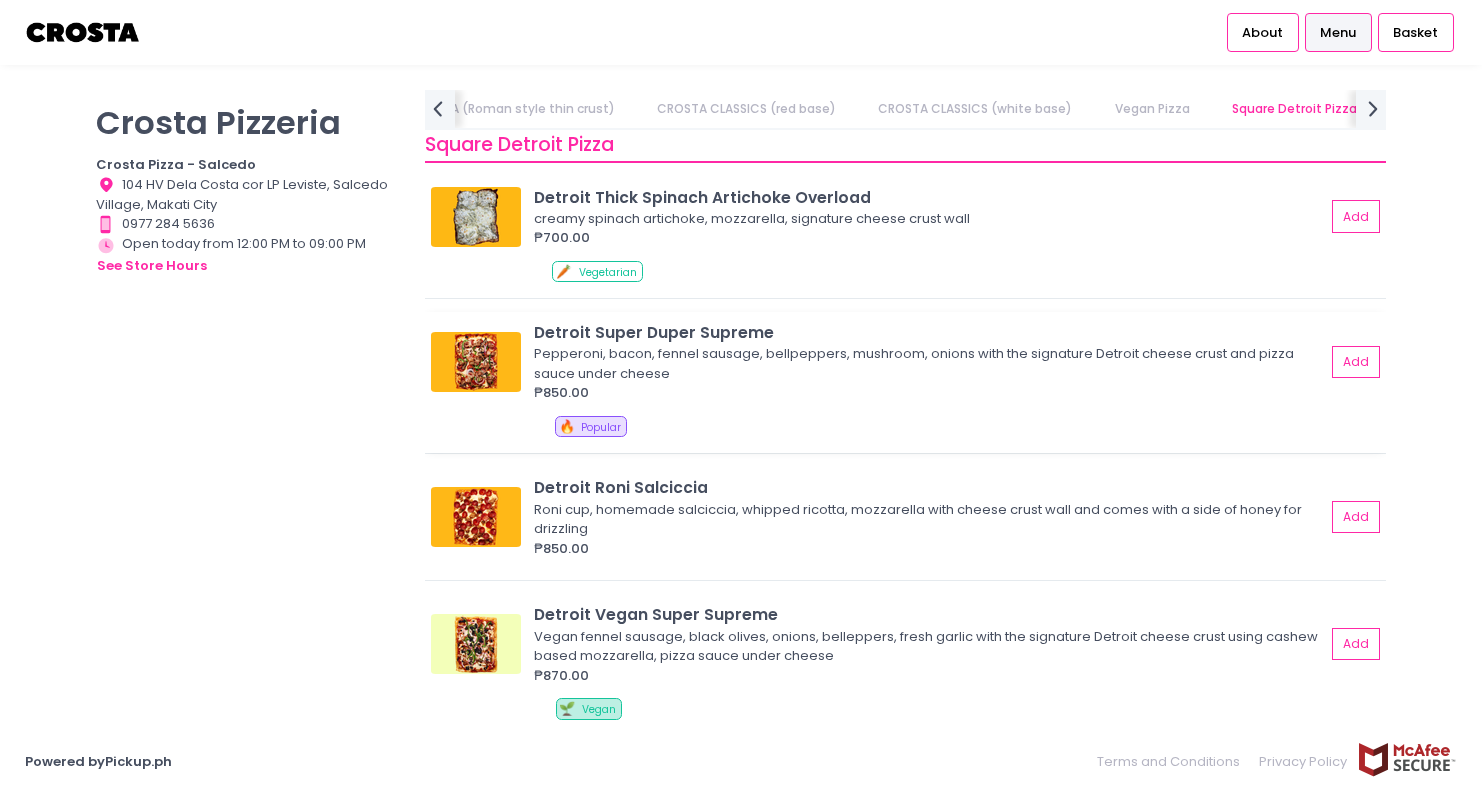 click at bounding box center [476, 362] 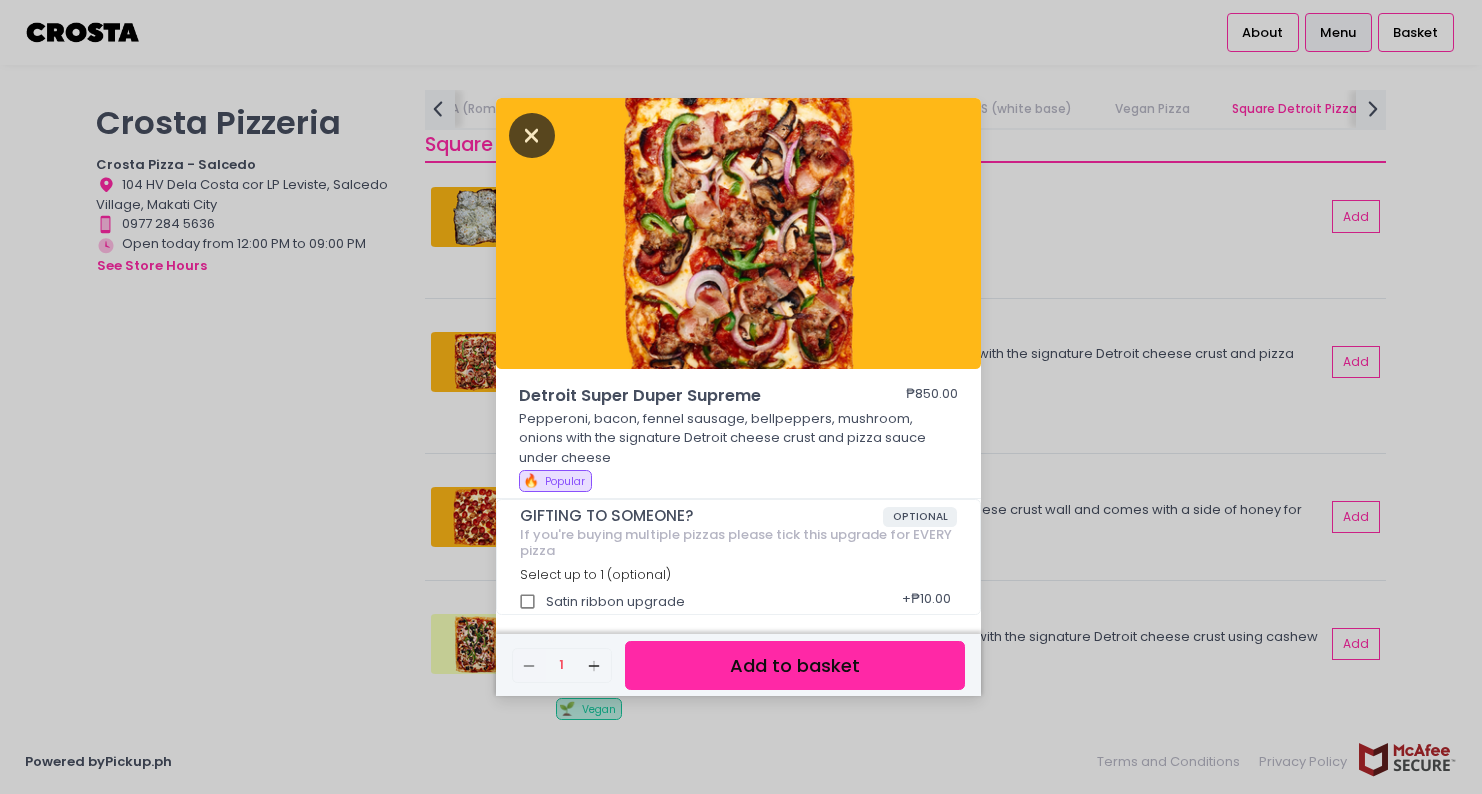 click at bounding box center (532, 135) 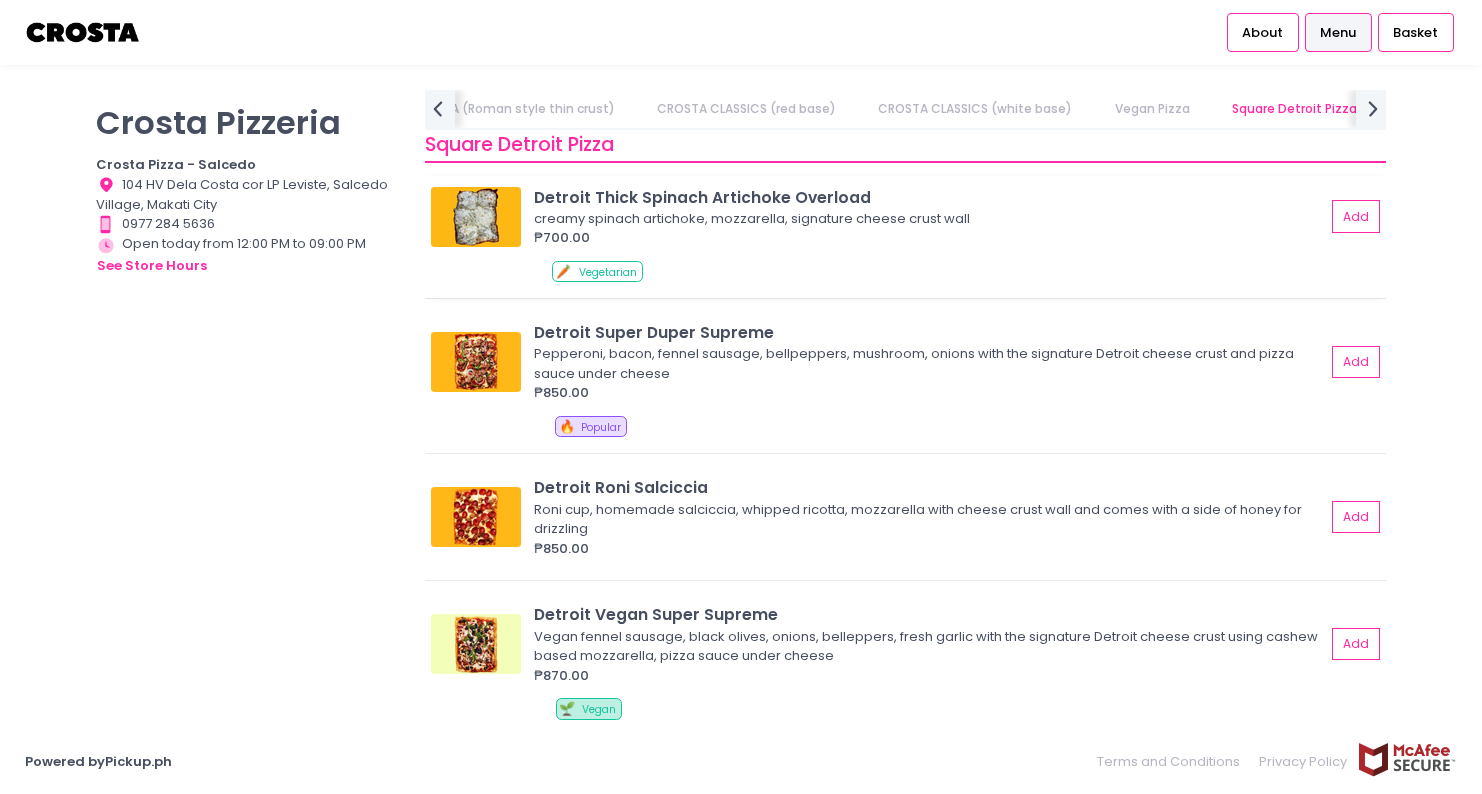 scroll, scrollTop: 2331, scrollLeft: 0, axis: vertical 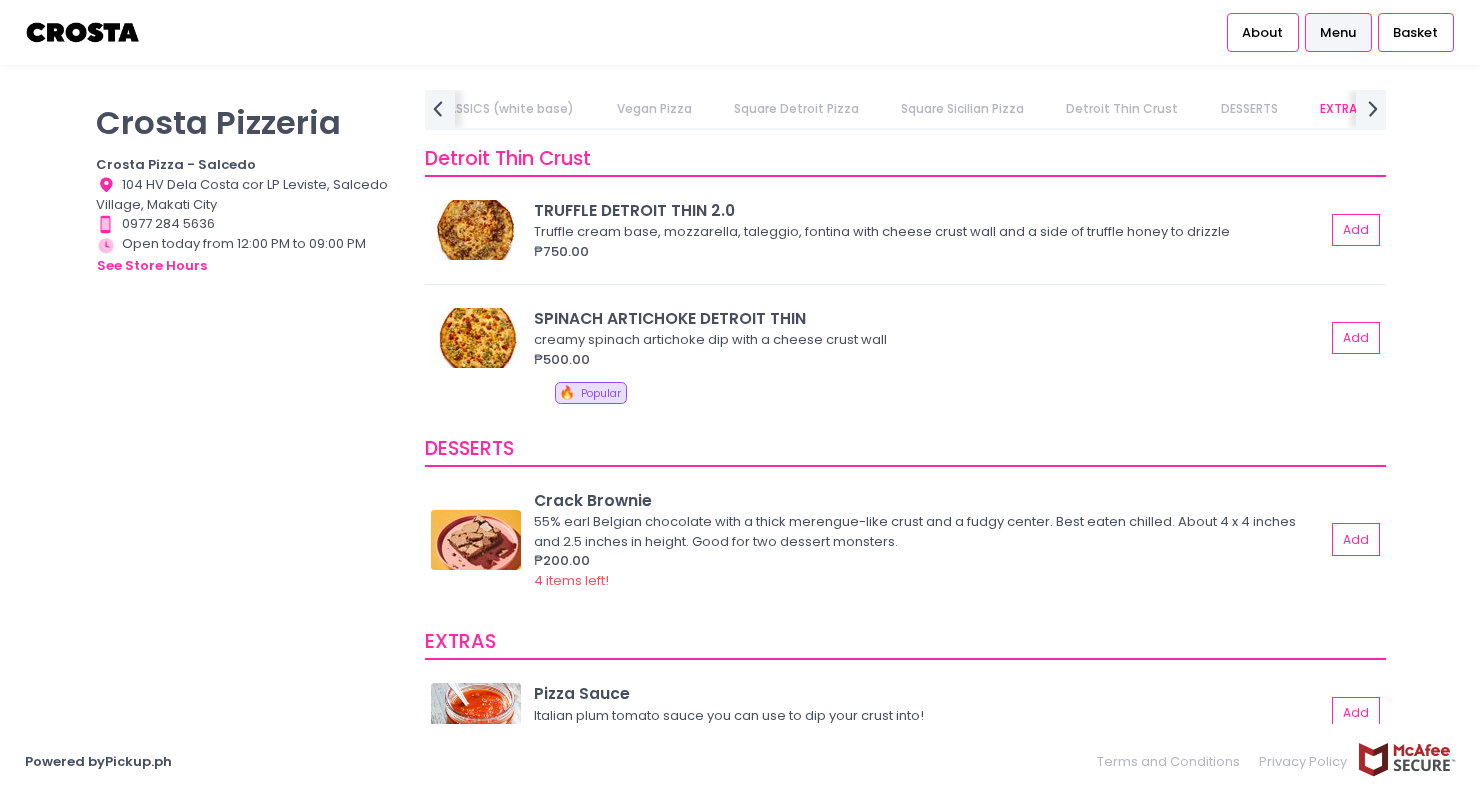 click on "DESSERTS" at bounding box center (1249, 109) 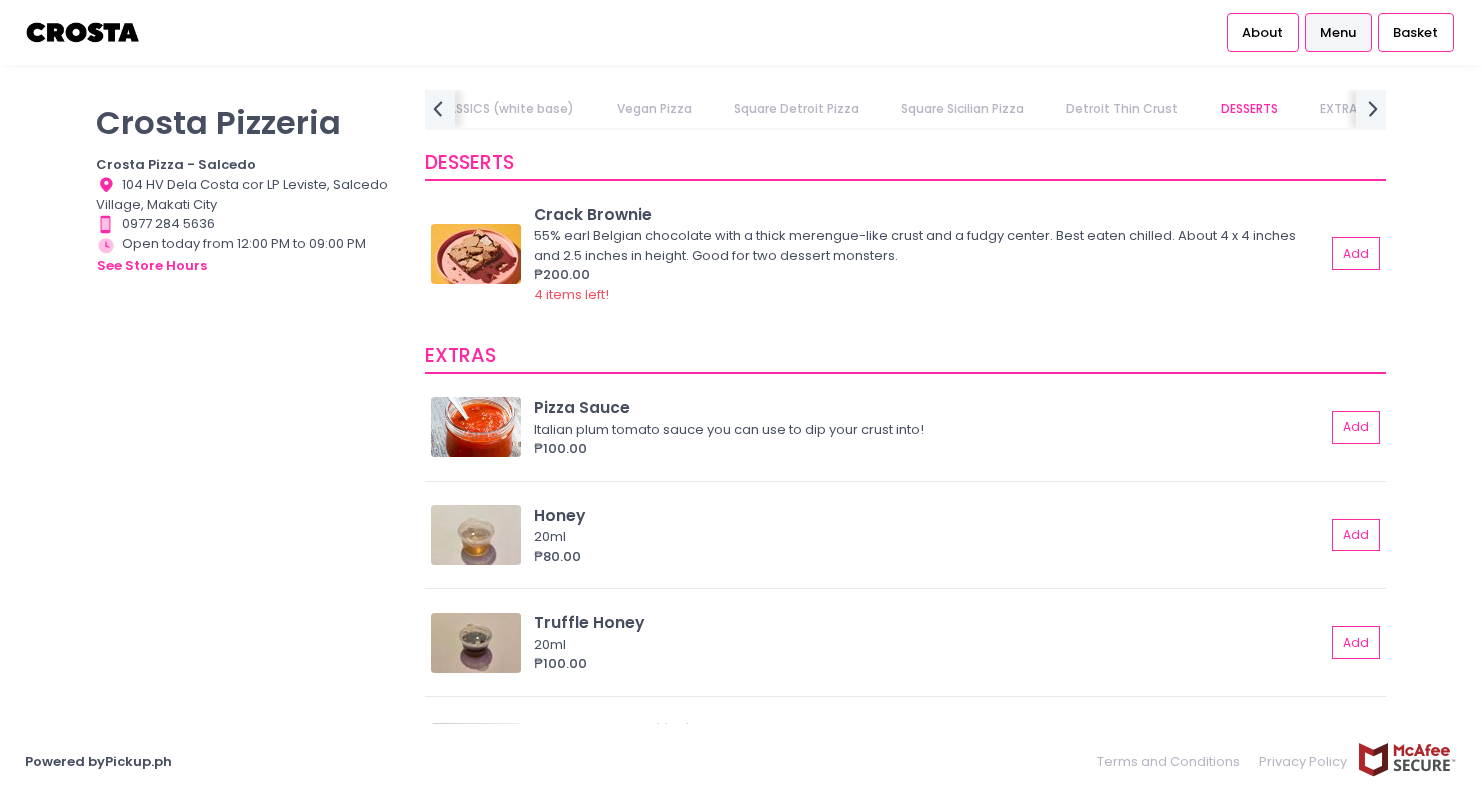 scroll, scrollTop: 3889, scrollLeft: 0, axis: vertical 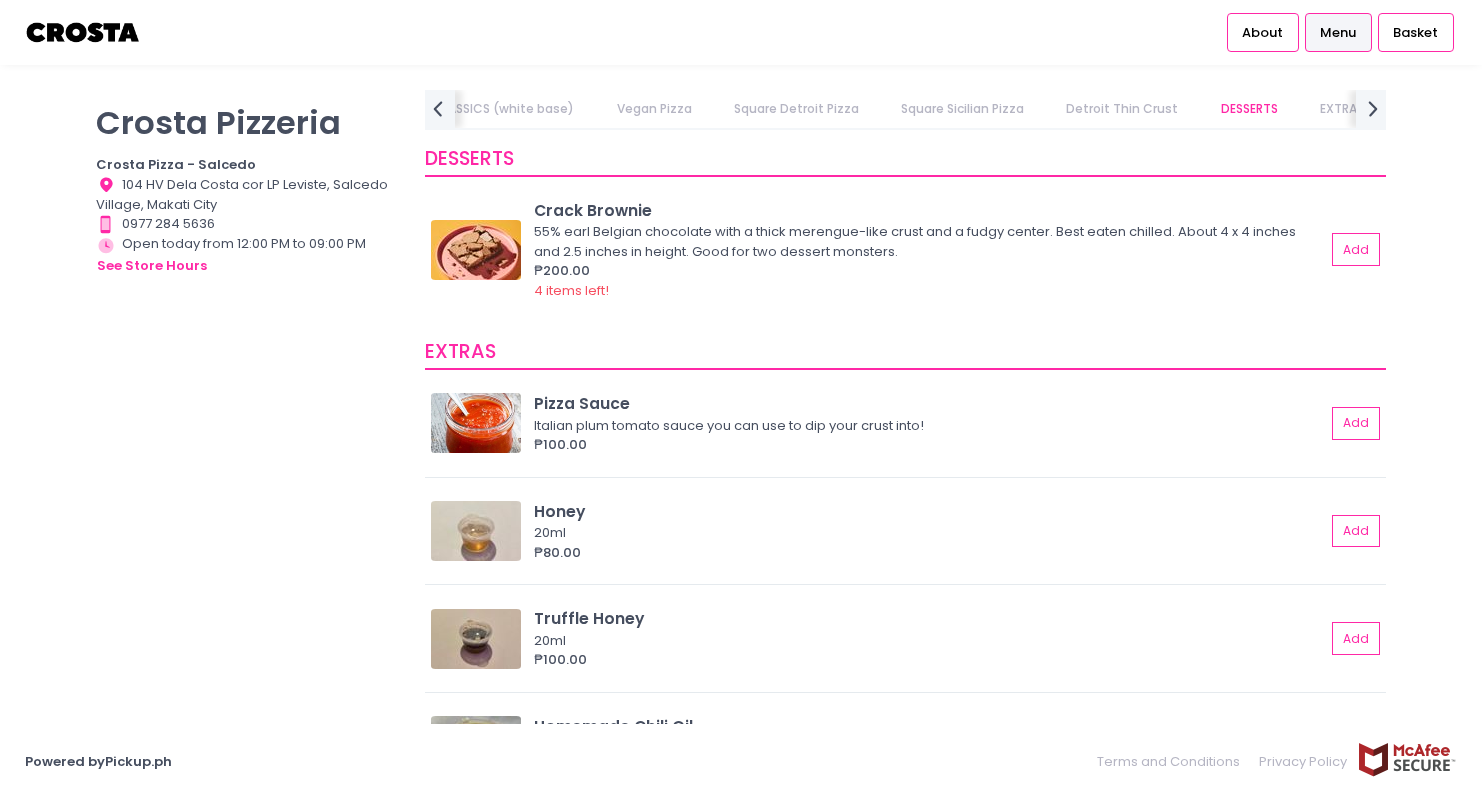 click on "Detroit Thin Crust" at bounding box center (1122, 109) 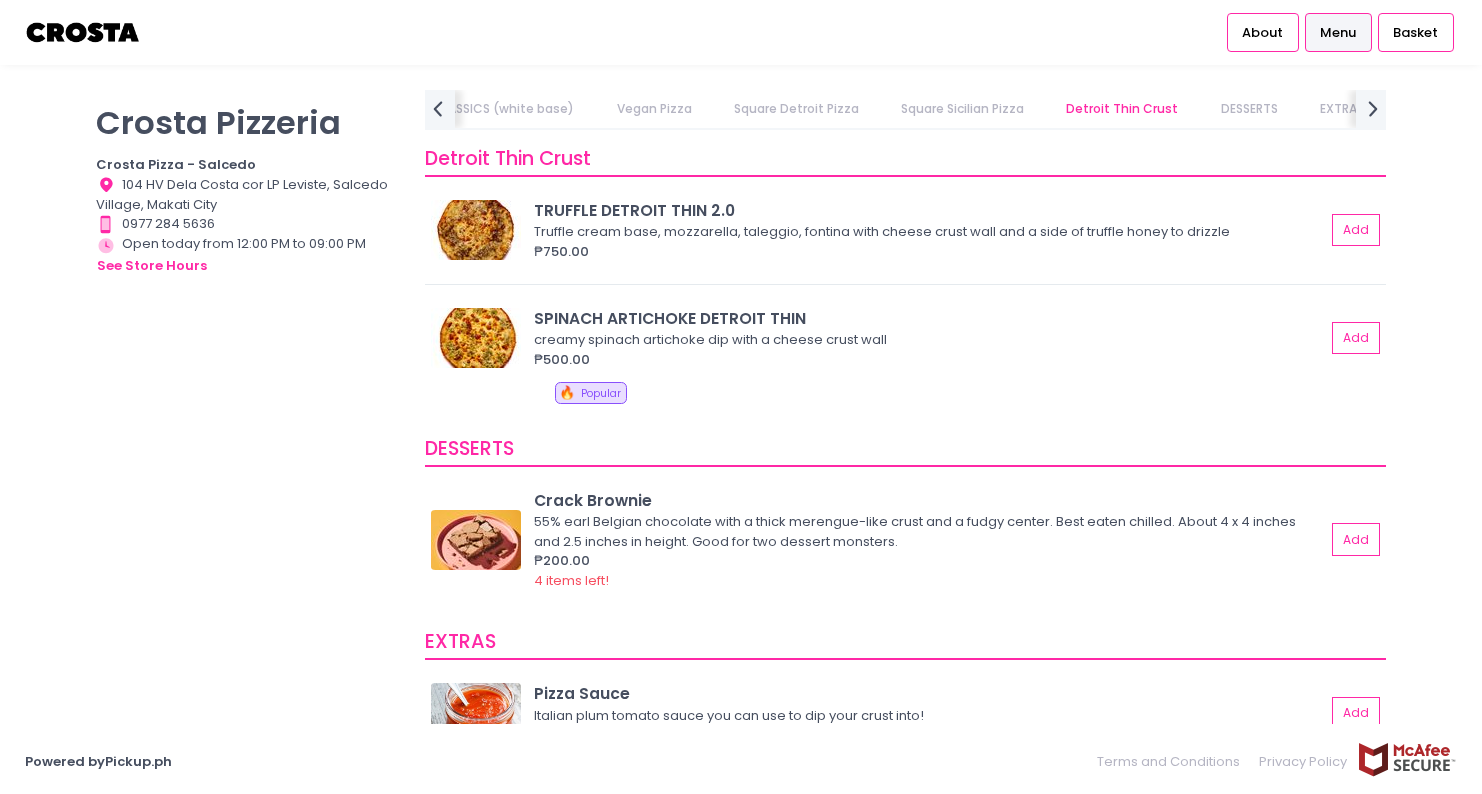 click on "Square Sicilian Pizza" at bounding box center (963, 109) 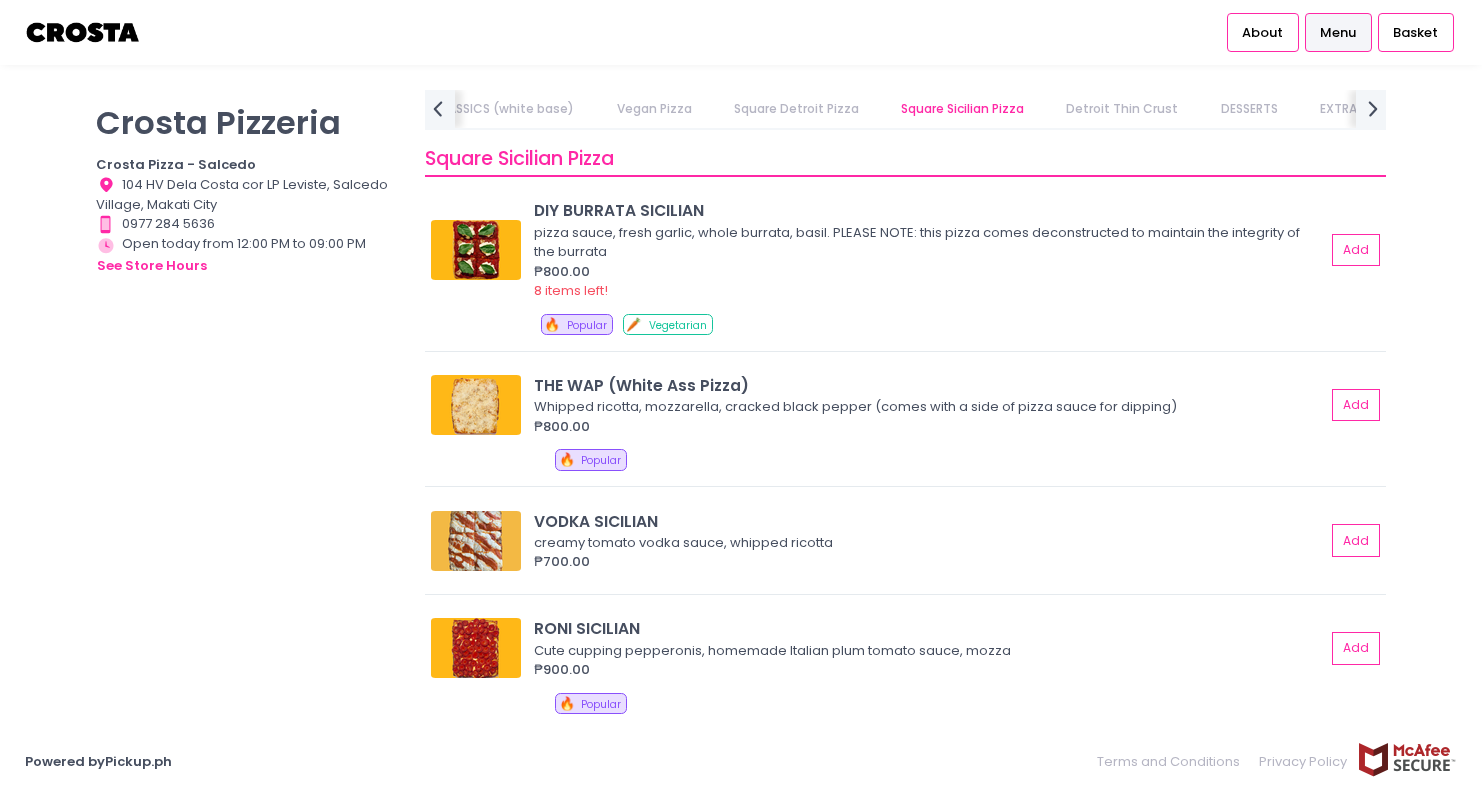click on "Square Detroit Pizza" at bounding box center [796, 109] 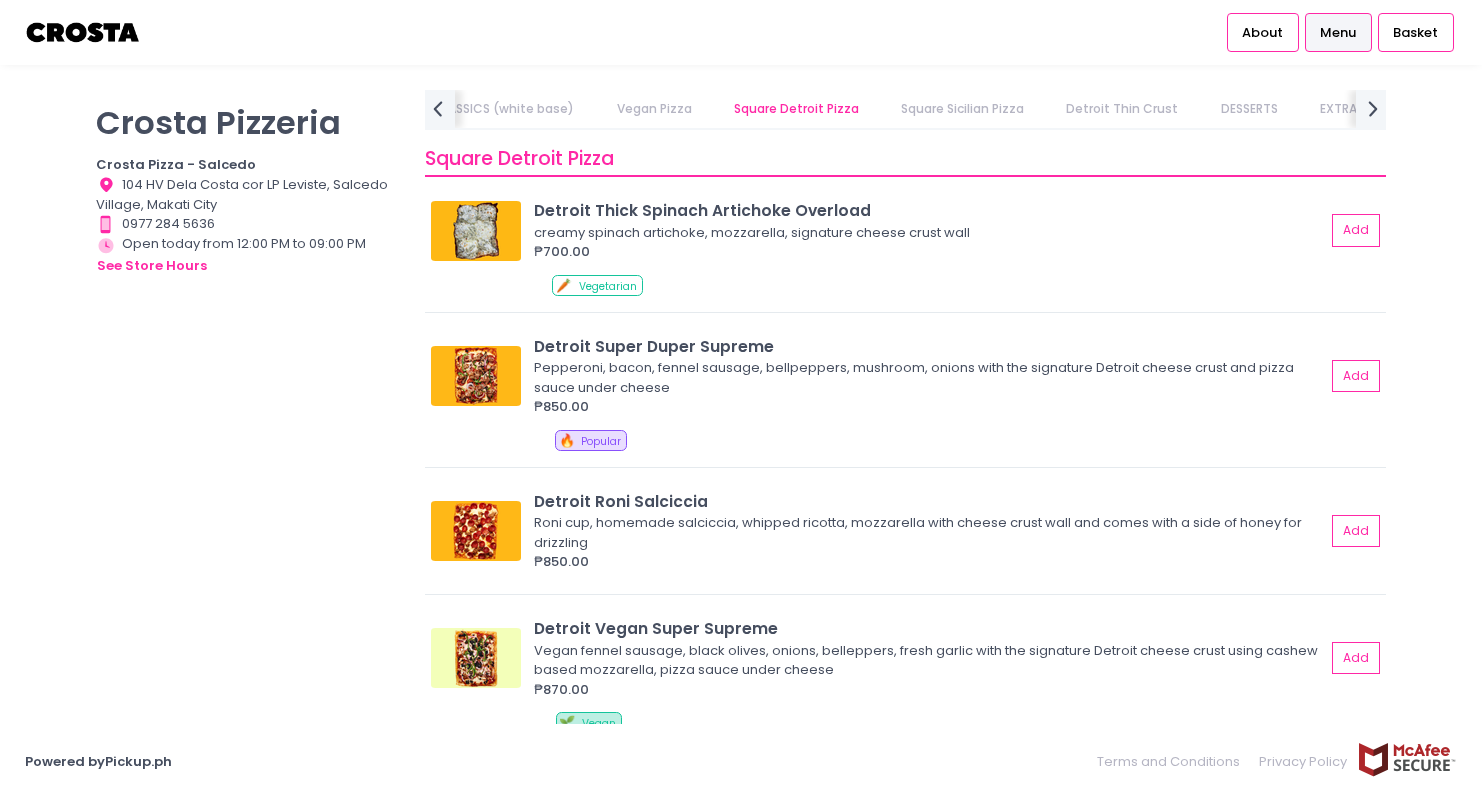 click on "CROSTA CLASSICS (white base)" at bounding box center [477, 109] 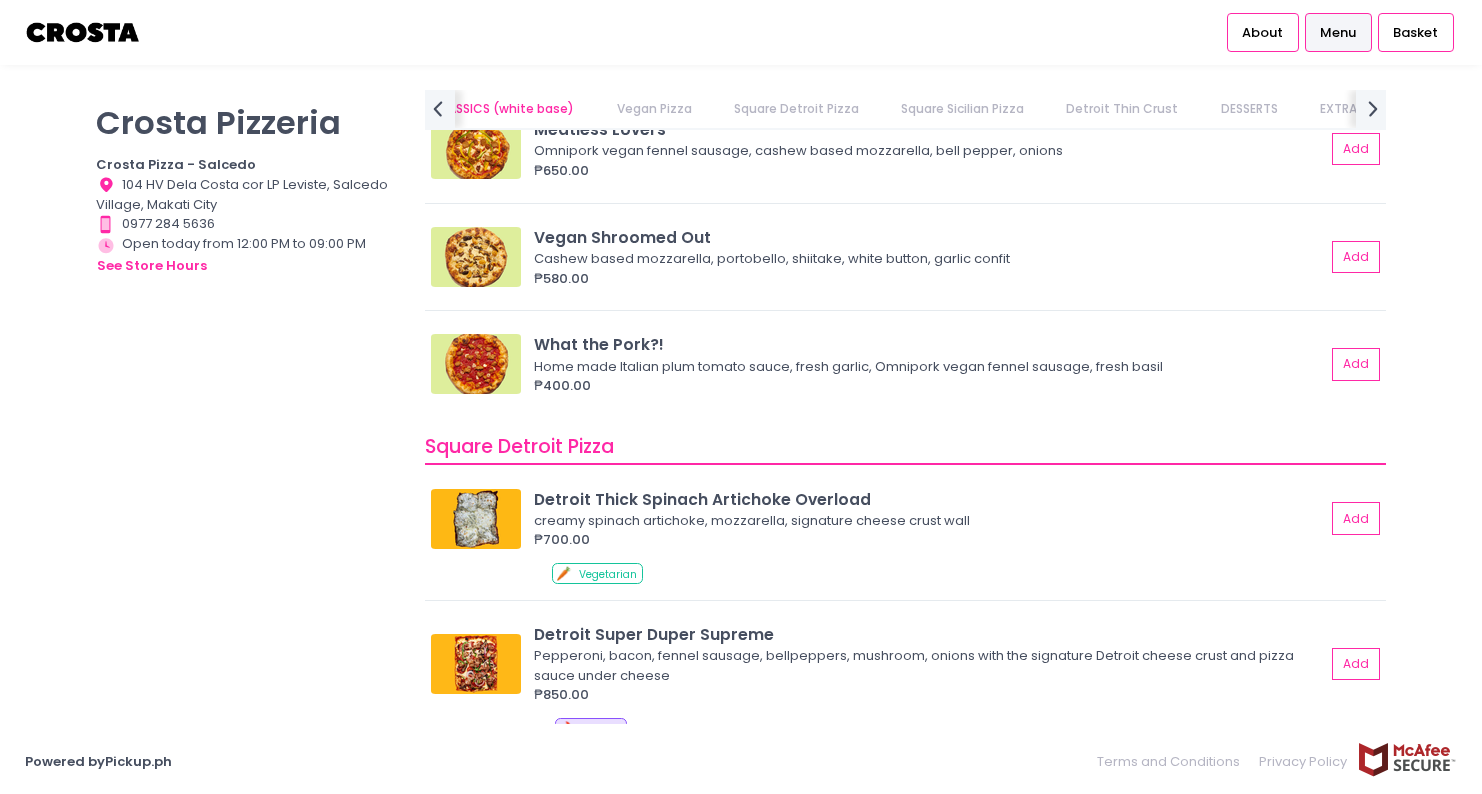 scroll, scrollTop: 1487, scrollLeft: 0, axis: vertical 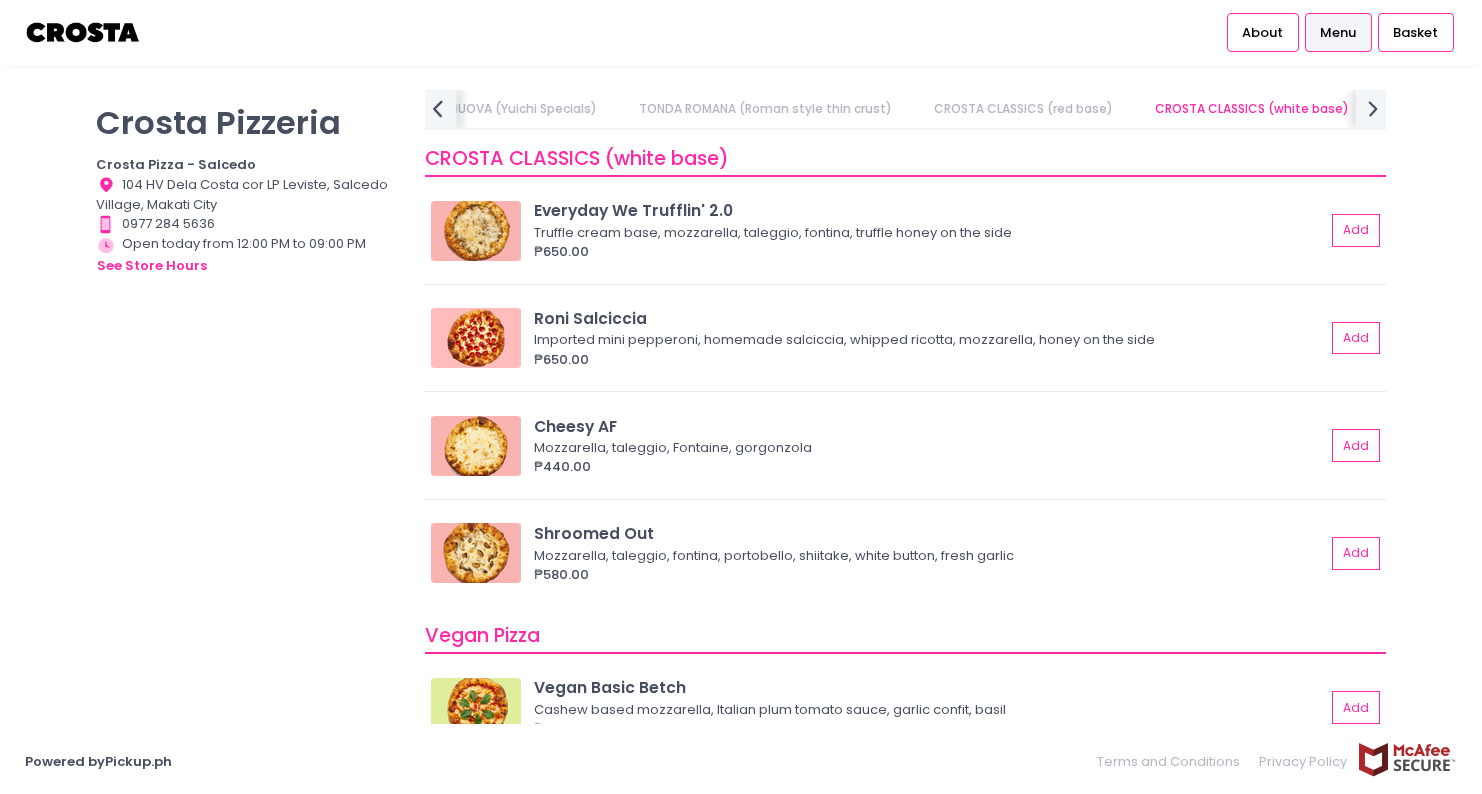 click on "prev Created with Sketch." 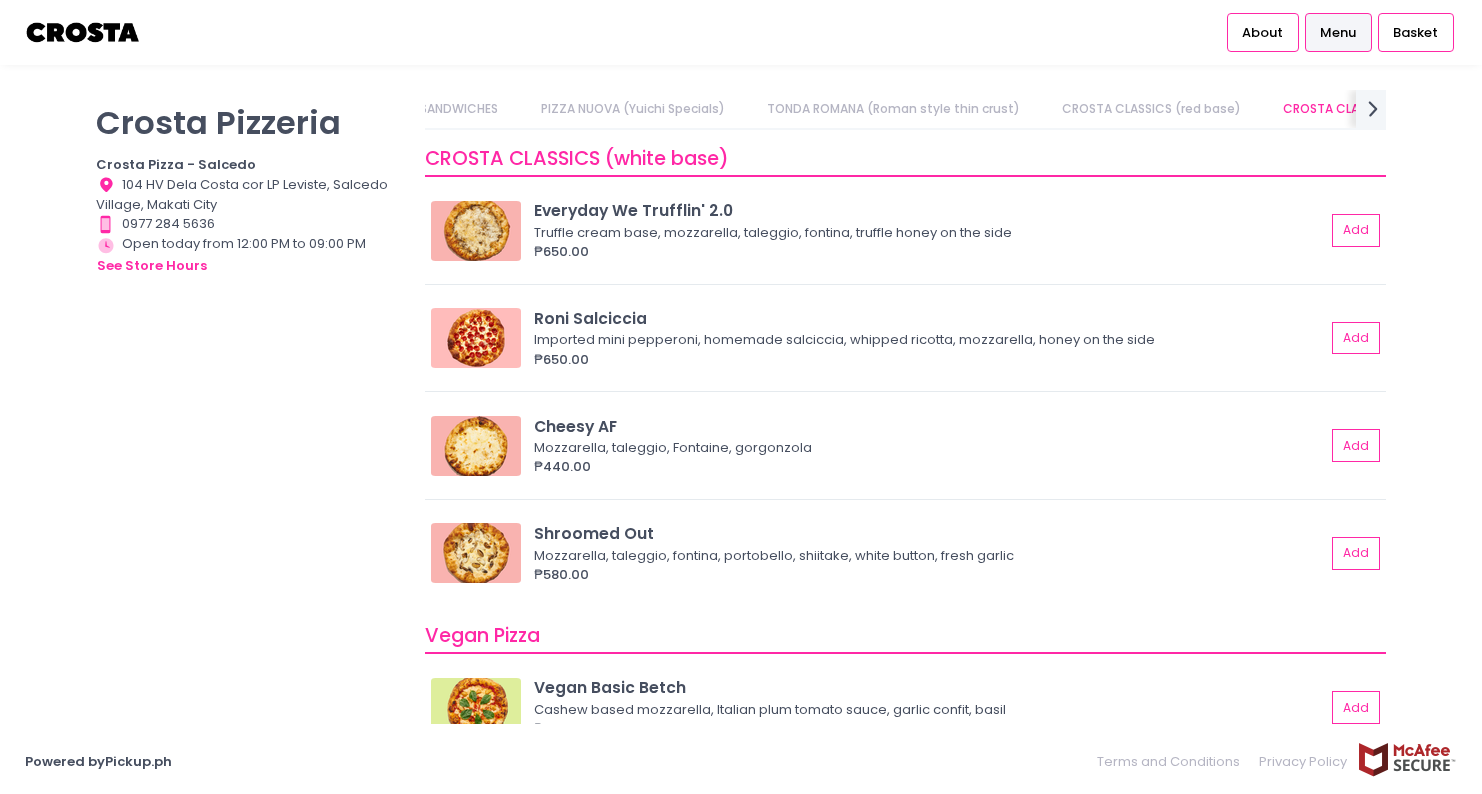 scroll, scrollTop: 0, scrollLeft: 0, axis: both 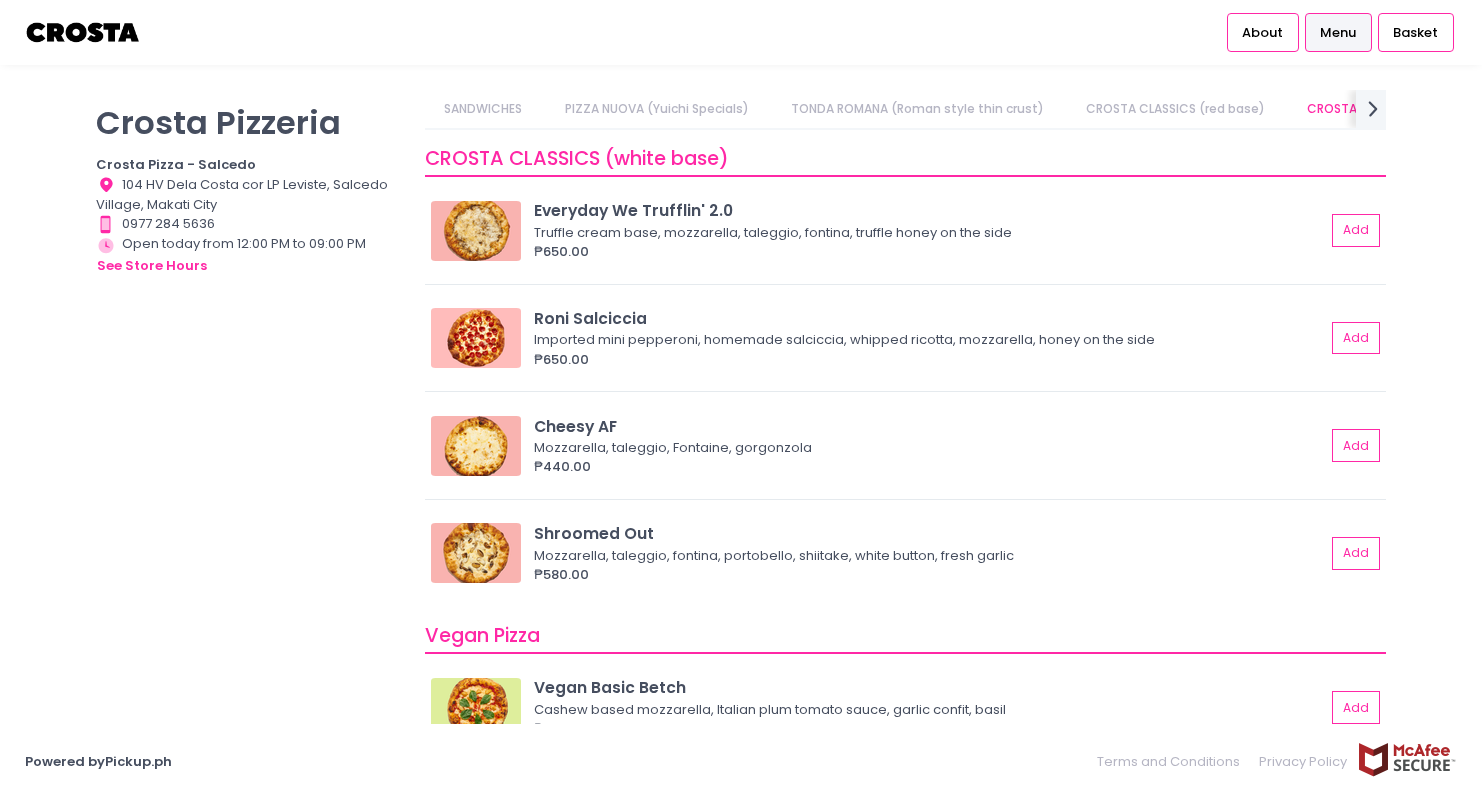click on "SANDWICHES" at bounding box center [483, 109] 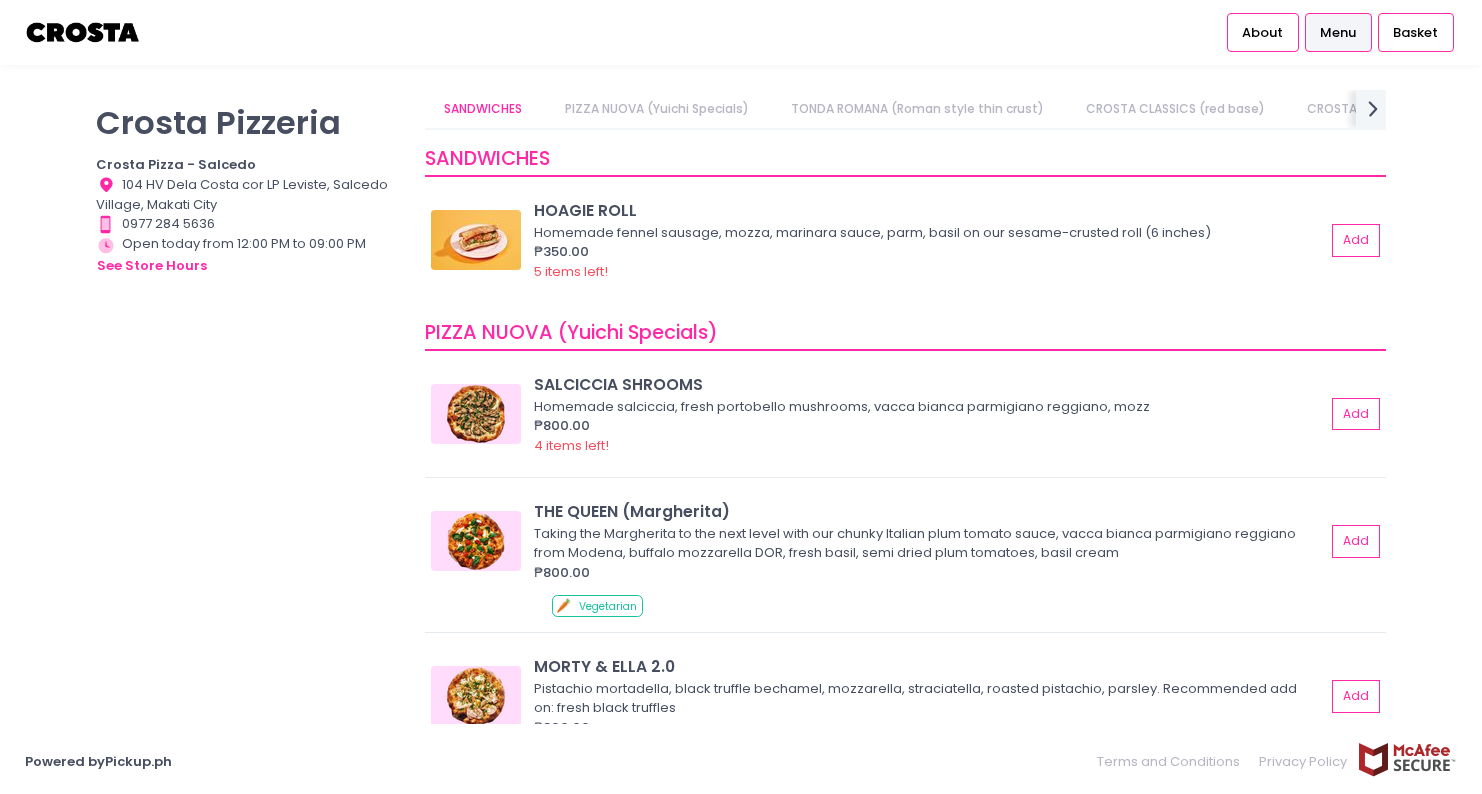 scroll, scrollTop: 0, scrollLeft: 0, axis: both 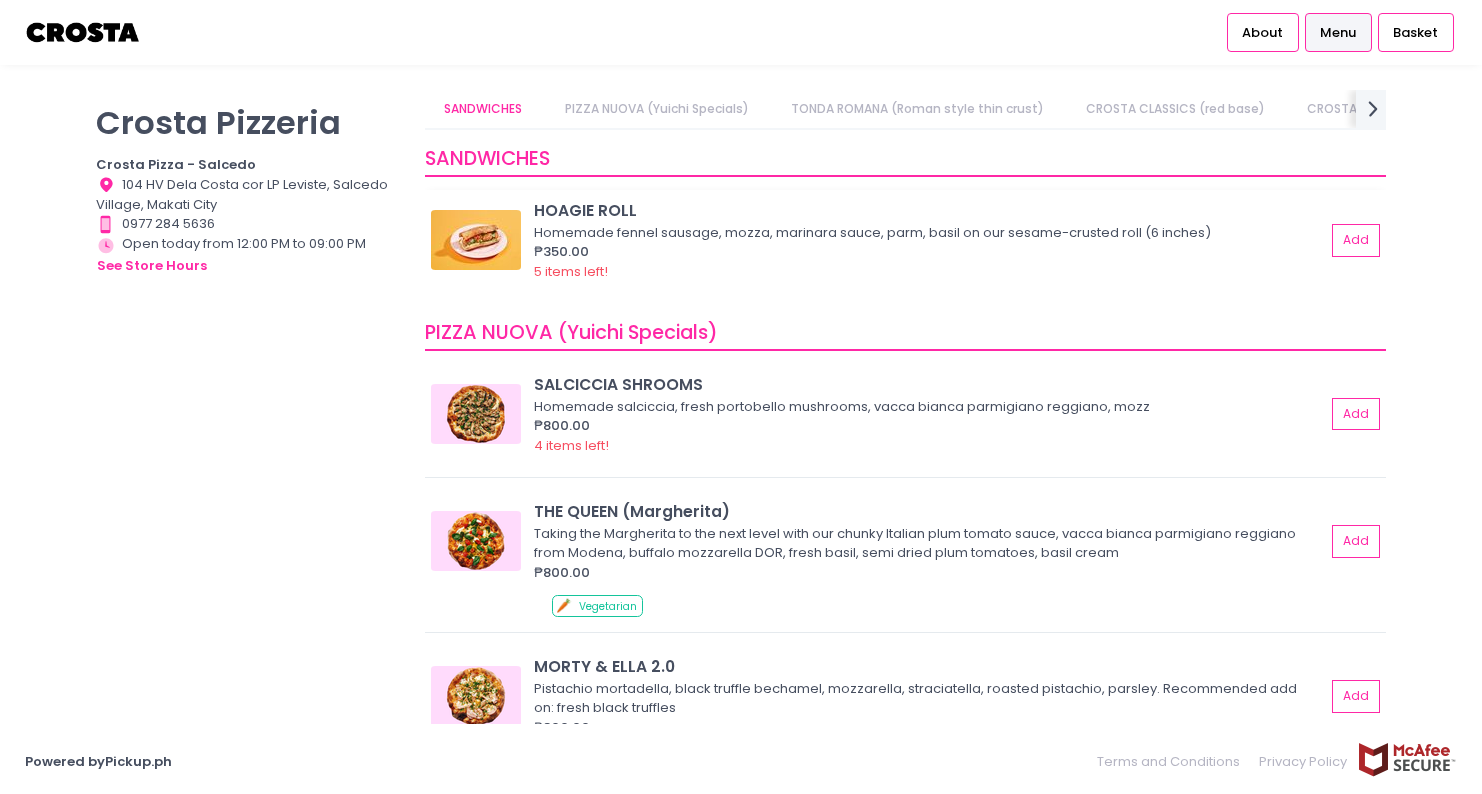 click at bounding box center [476, 240] 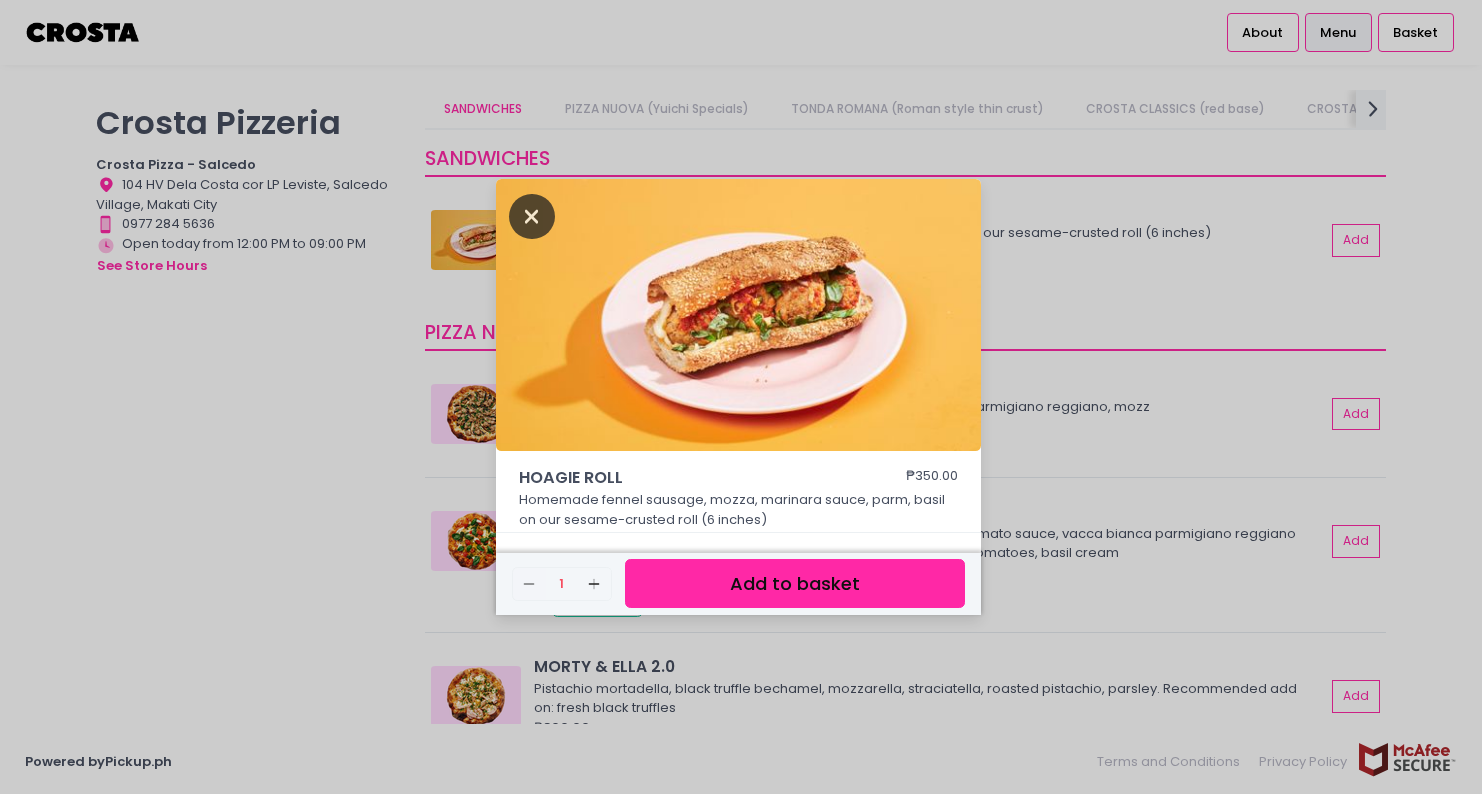 click at bounding box center [532, 216] 